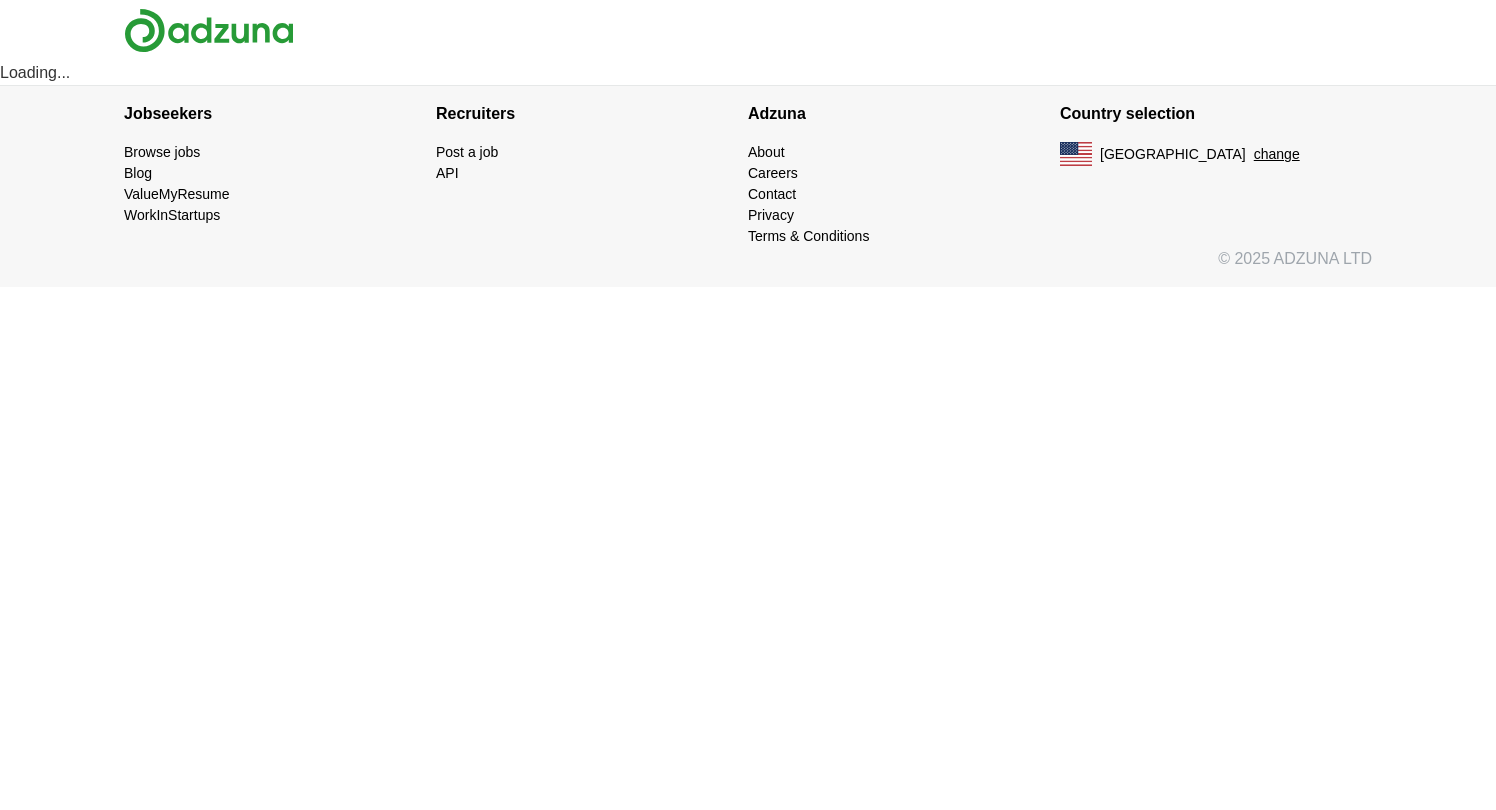 scroll, scrollTop: 0, scrollLeft: 0, axis: both 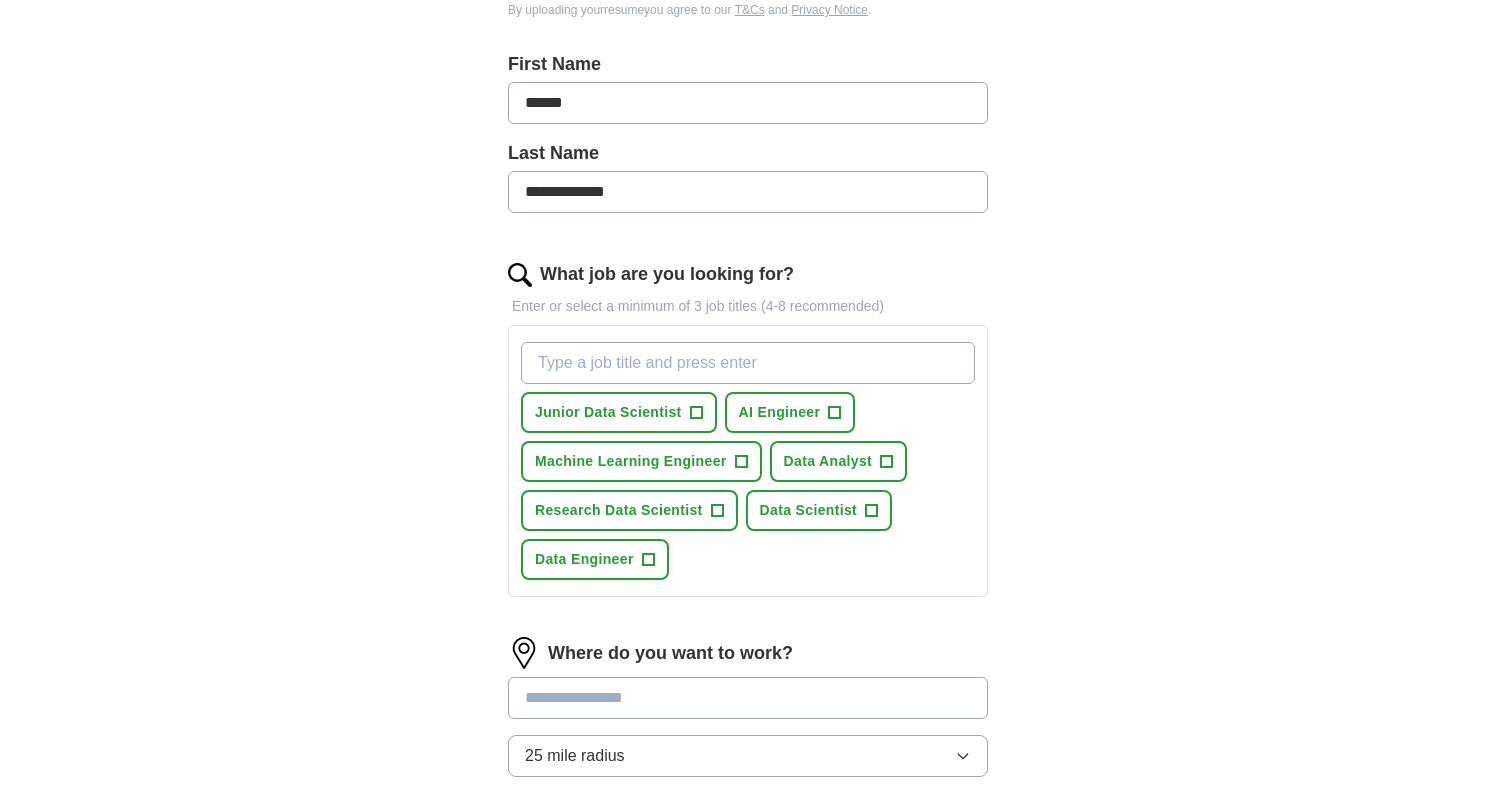 click on "+" at bounding box center (696, 413) 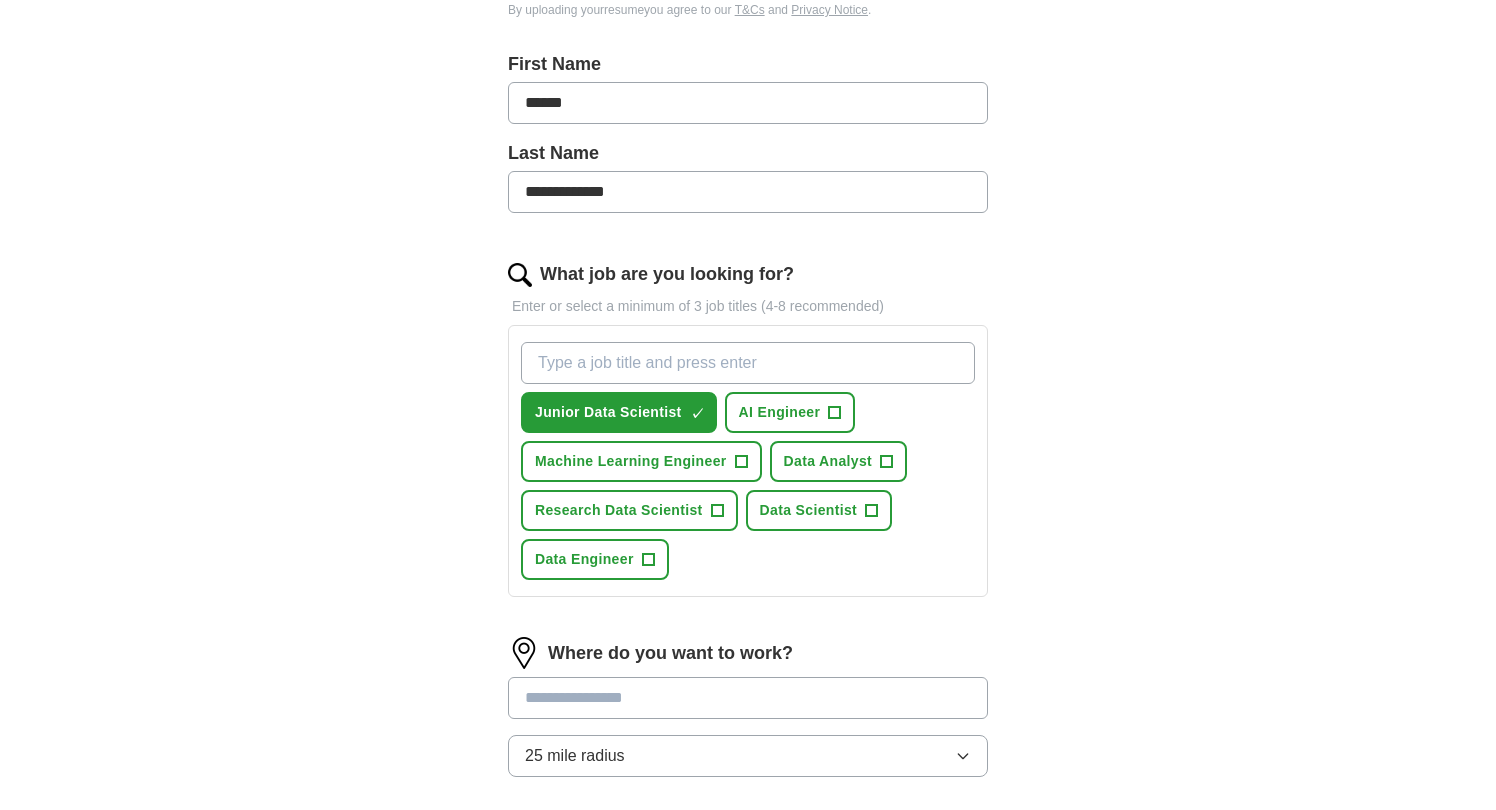 click on "+" at bounding box center (741, 462) 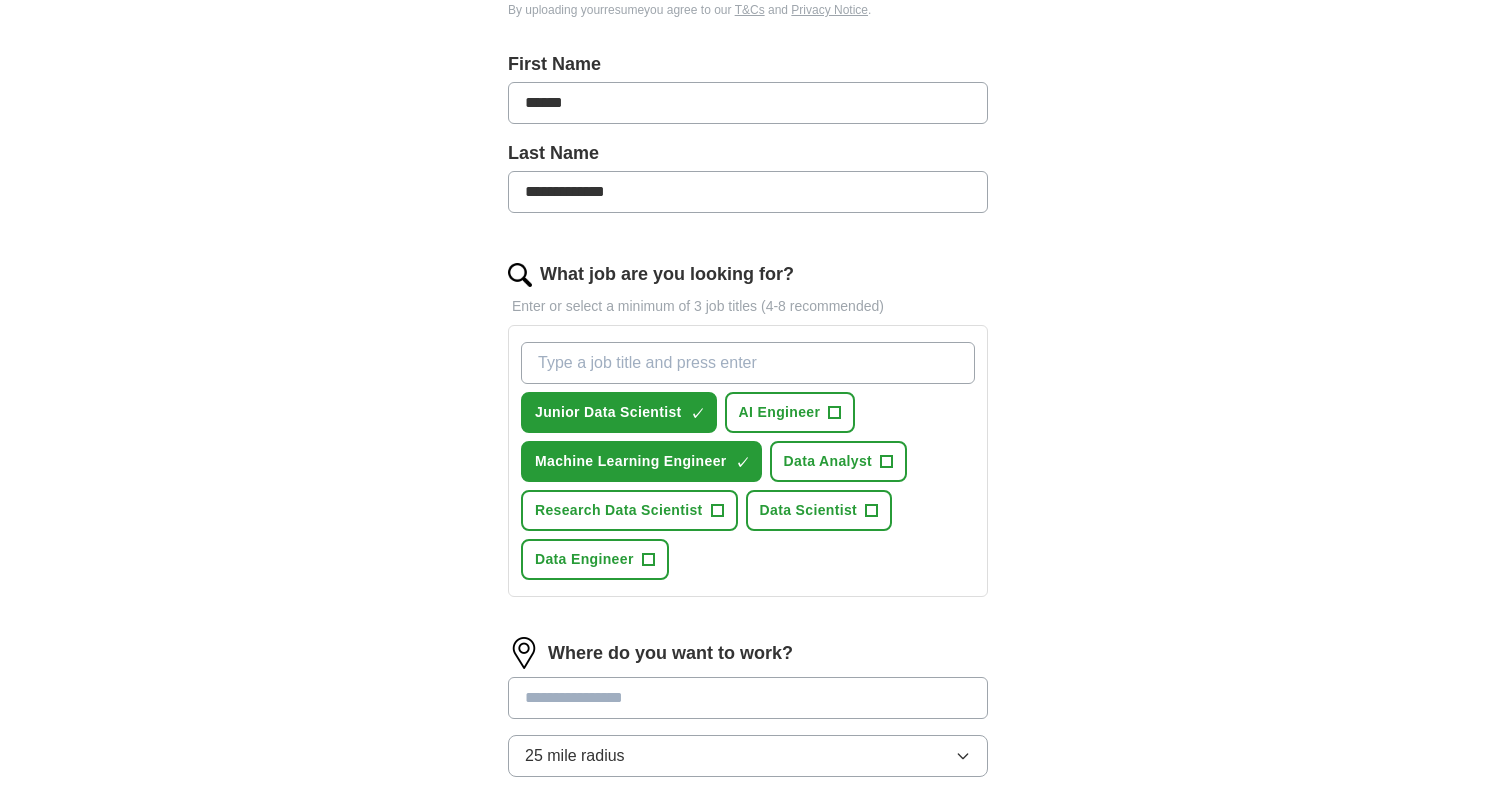 click on "+" at bounding box center (887, 462) 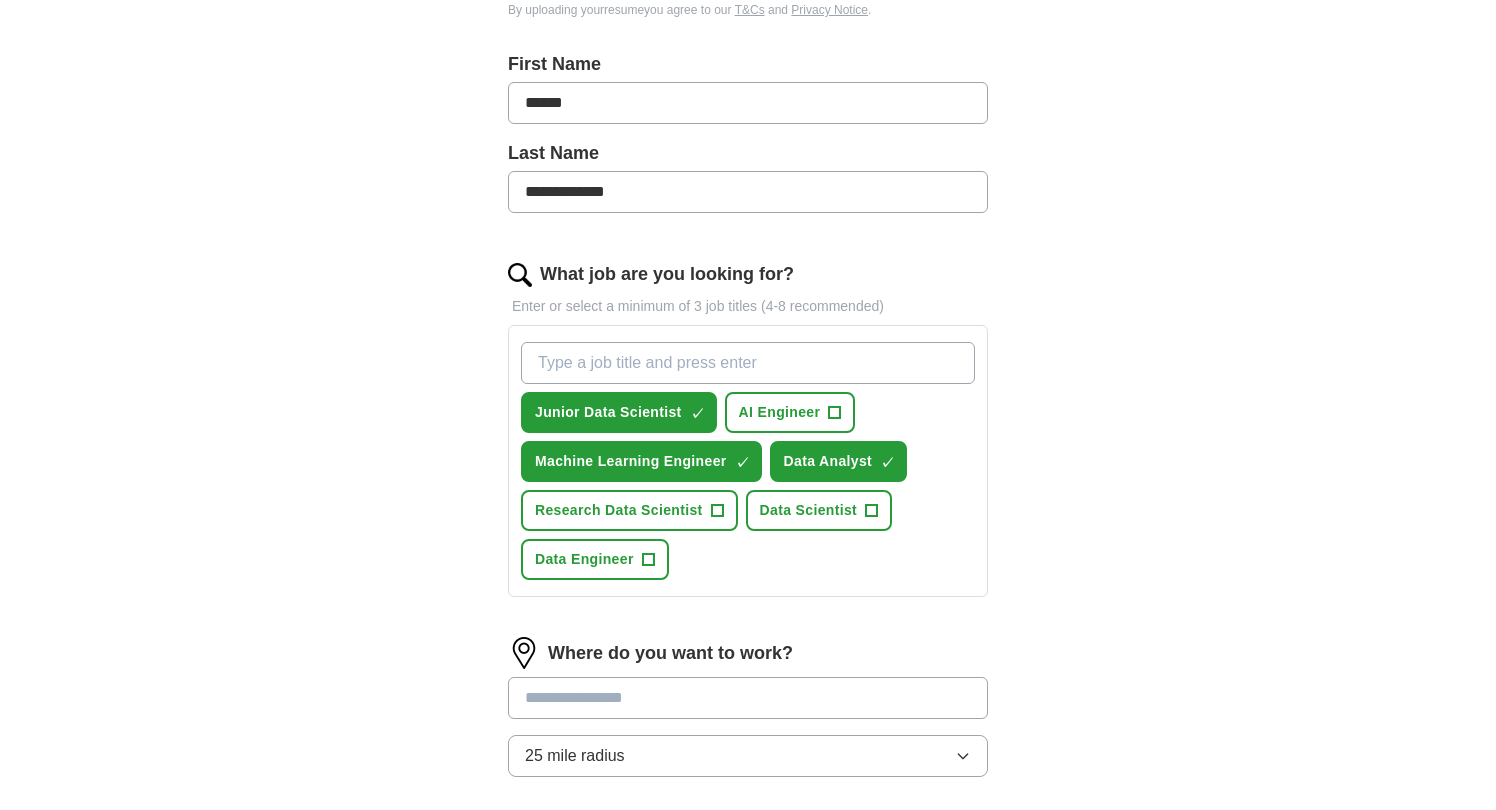 click on "+" at bounding box center (872, 511) 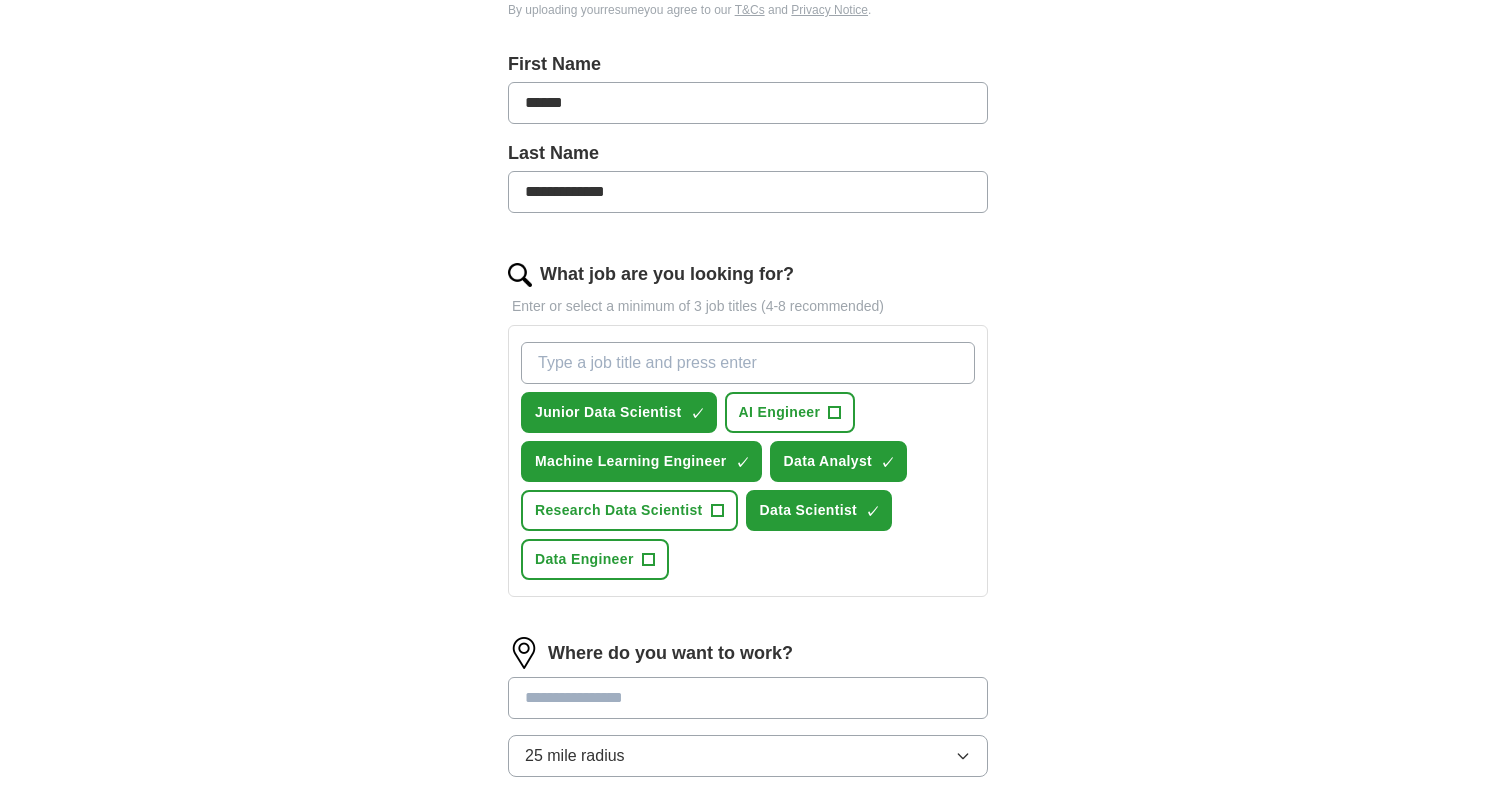 click on "+" at bounding box center [648, 560] 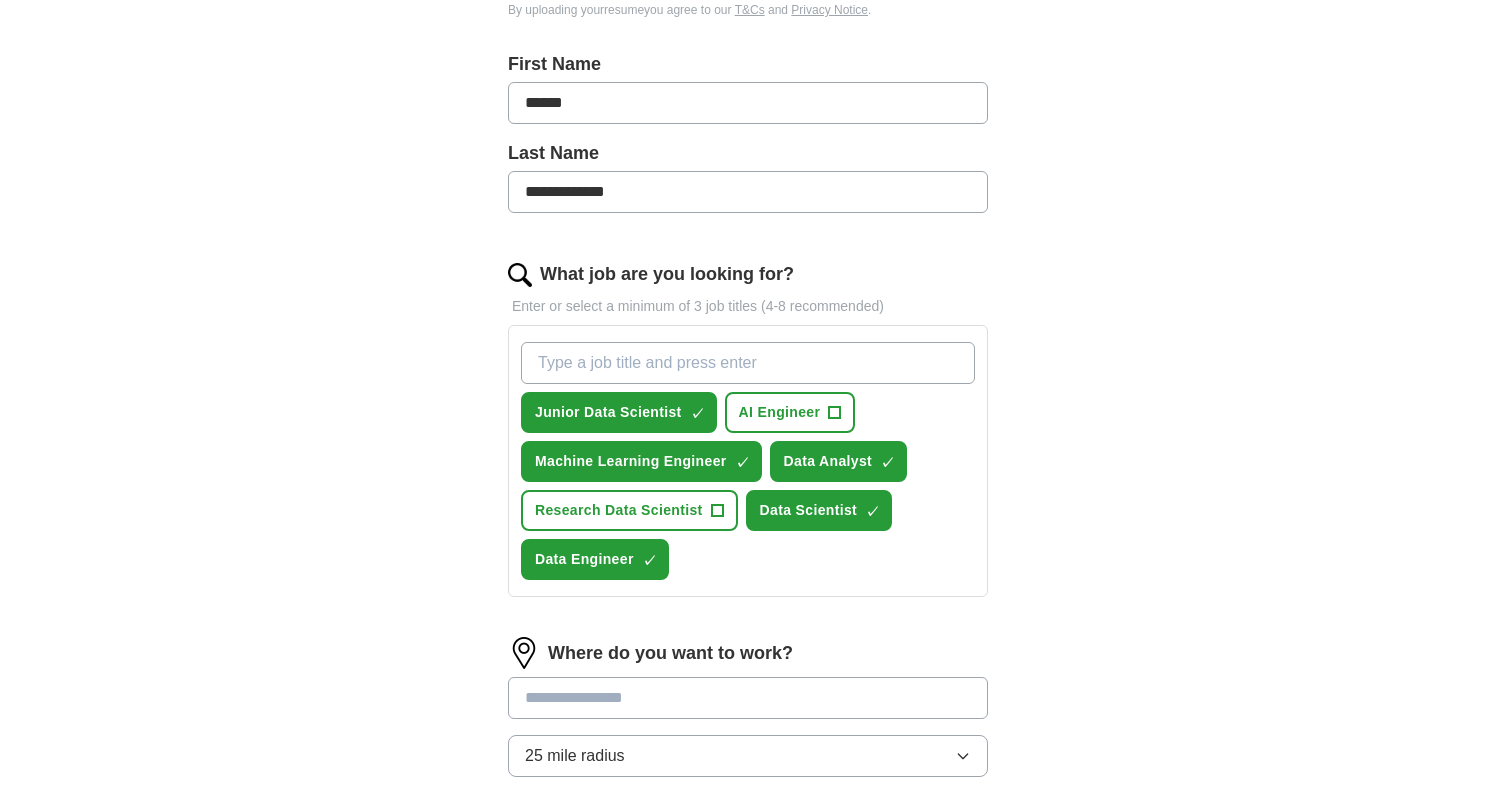 click on "AI Engineer +" at bounding box center [790, 412] 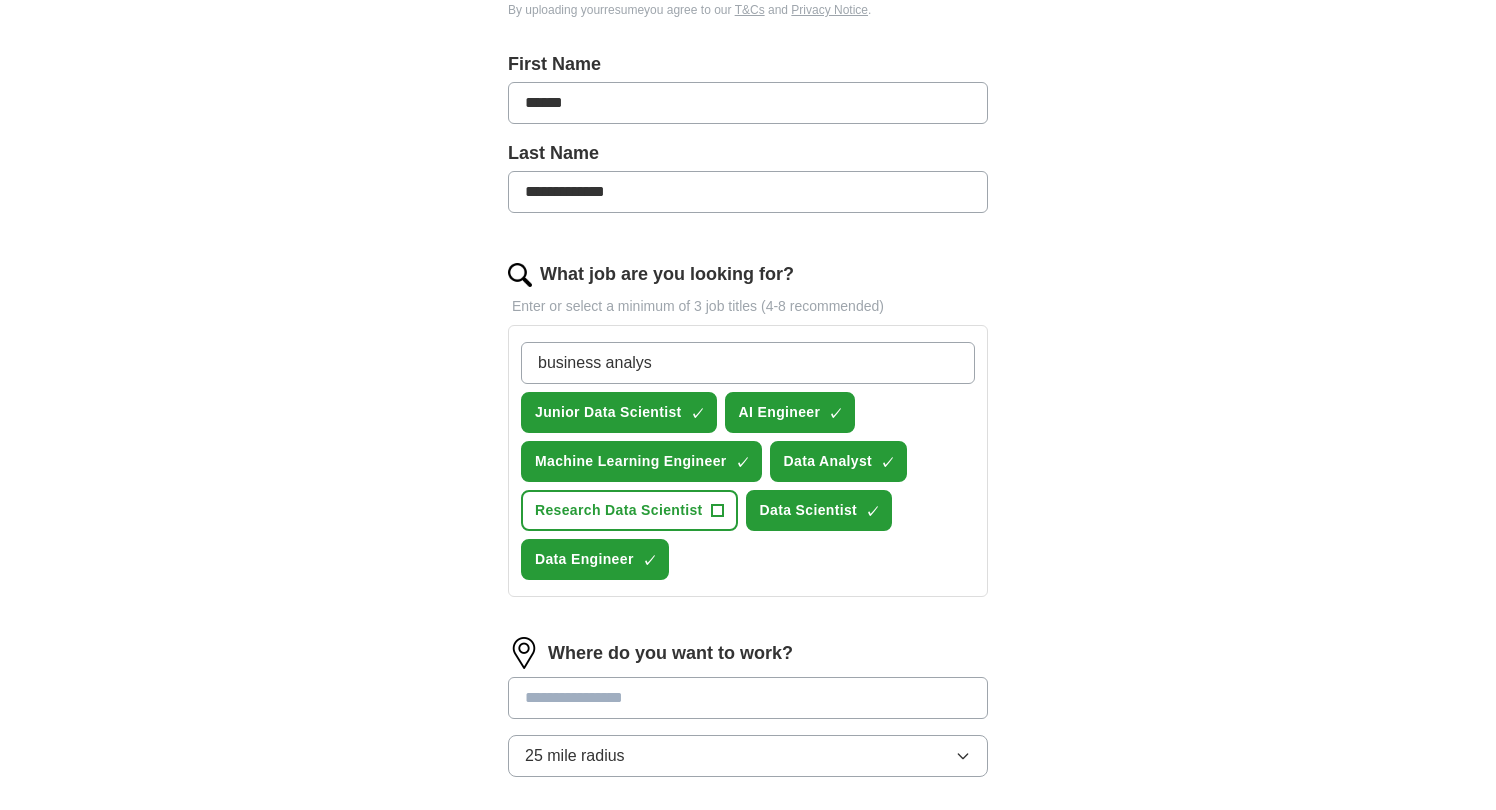 type on "business analyst" 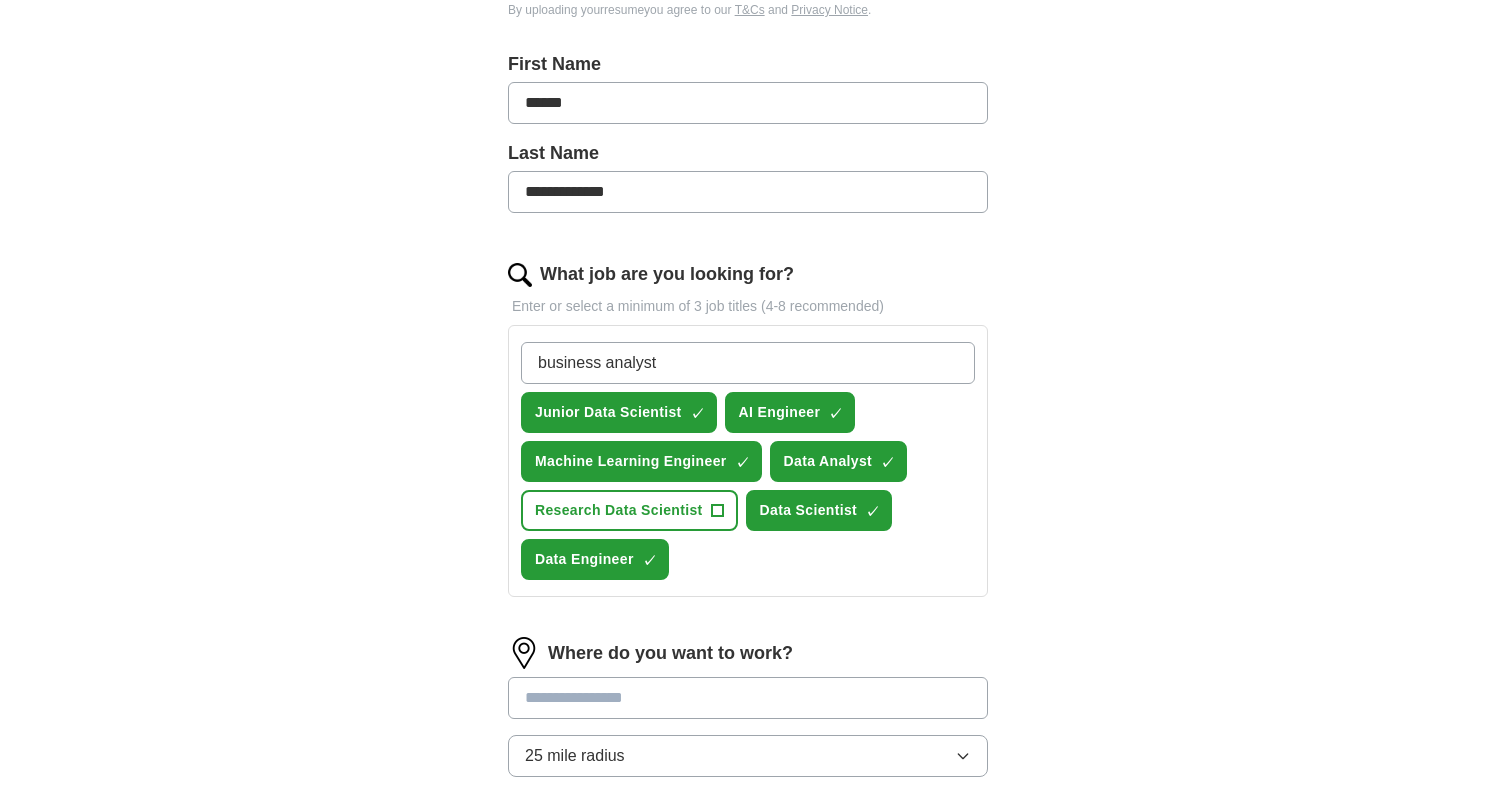 type 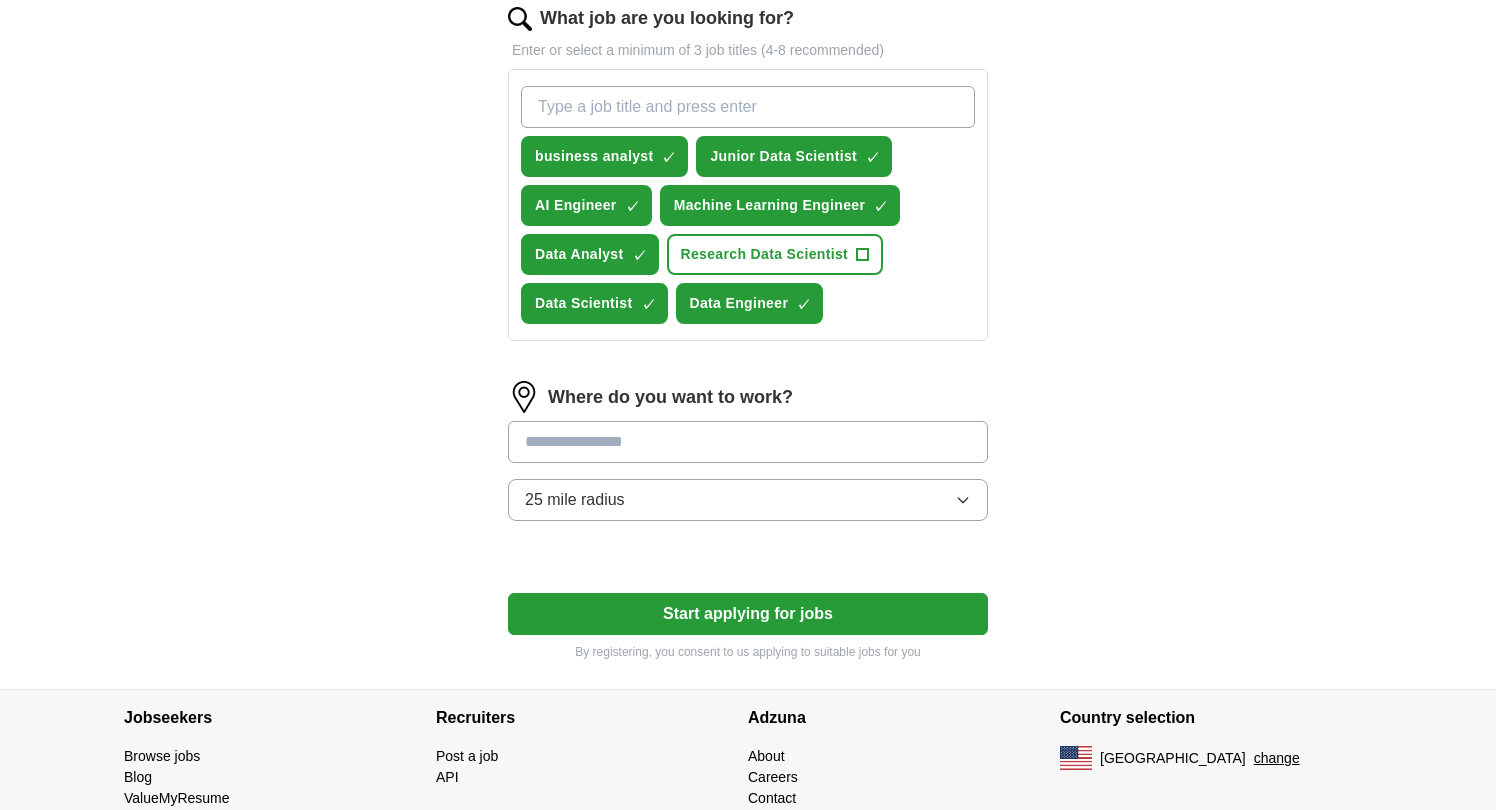 scroll, scrollTop: 683, scrollLeft: 0, axis: vertical 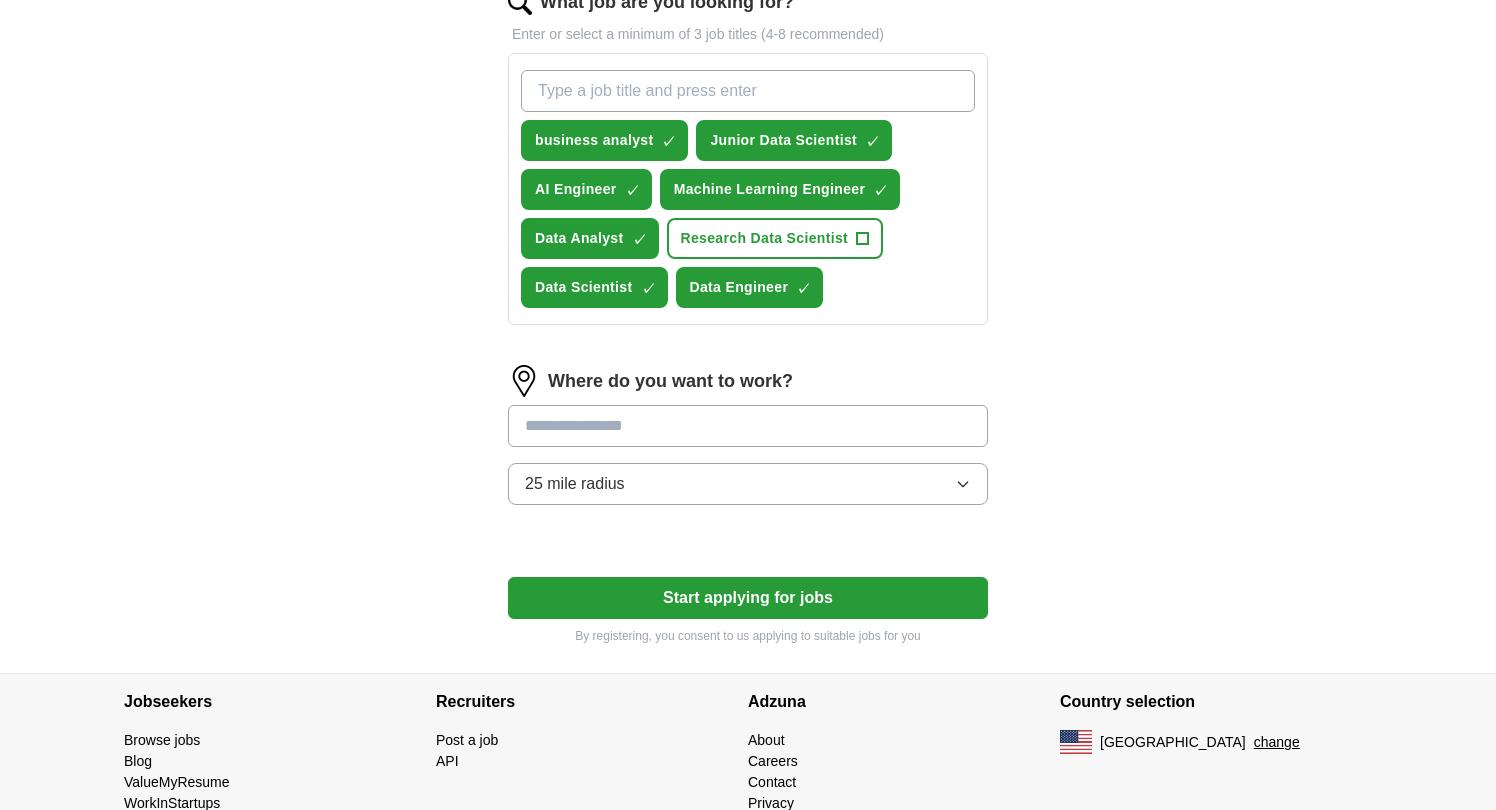click at bounding box center [748, 426] 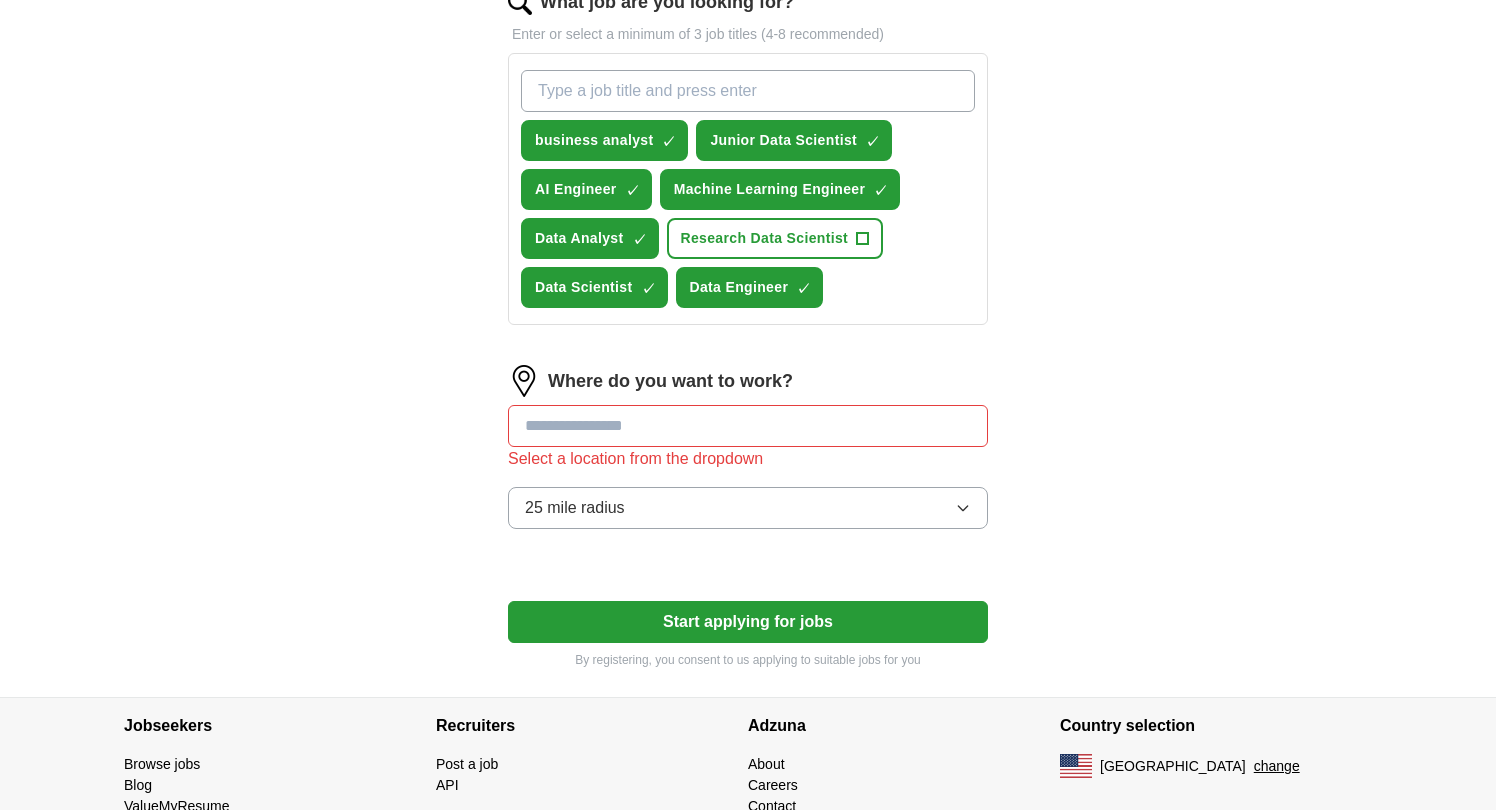 click on "25 mile radius" at bounding box center [748, 508] 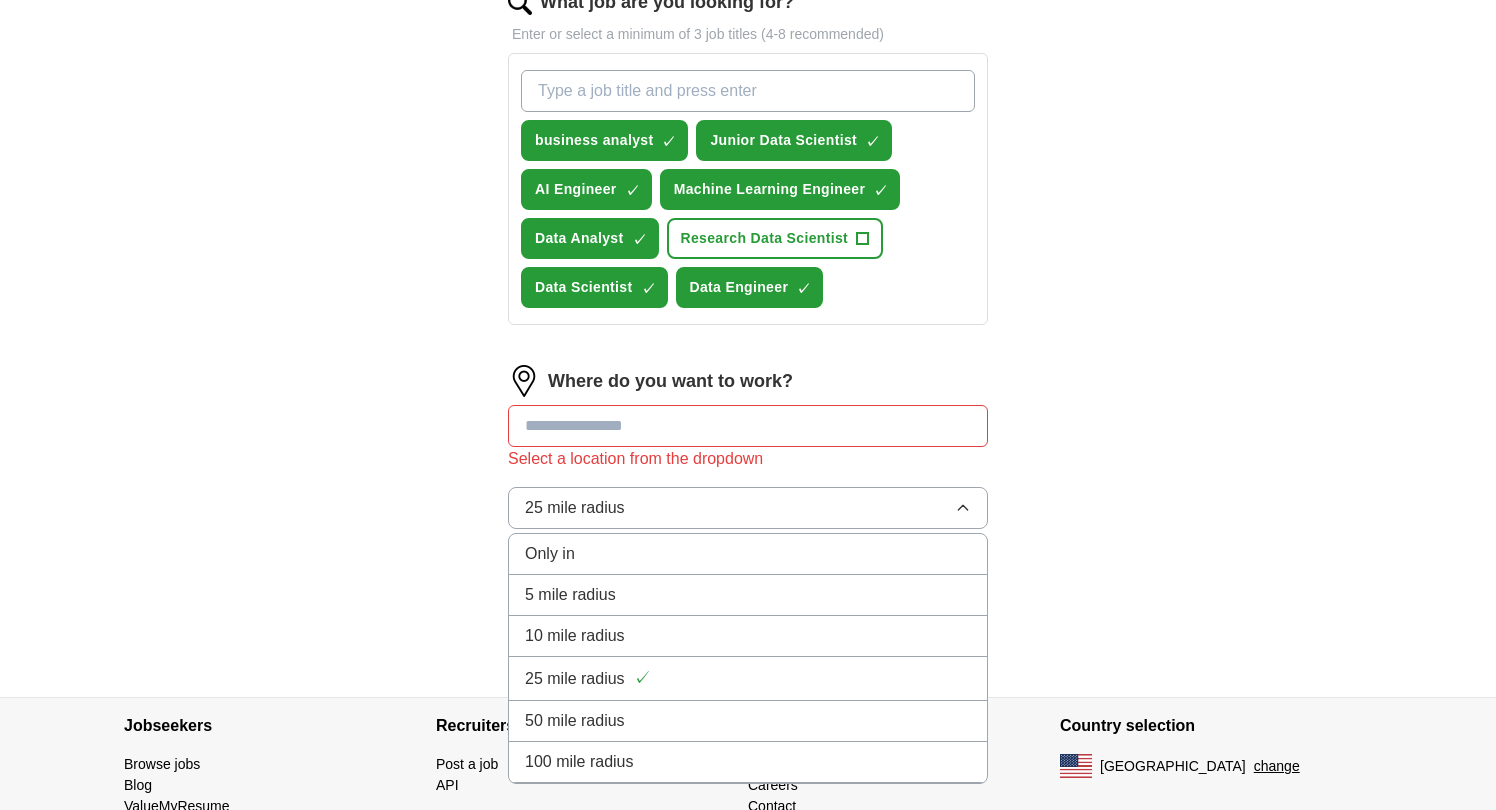 click on "**********" at bounding box center (748, 93) 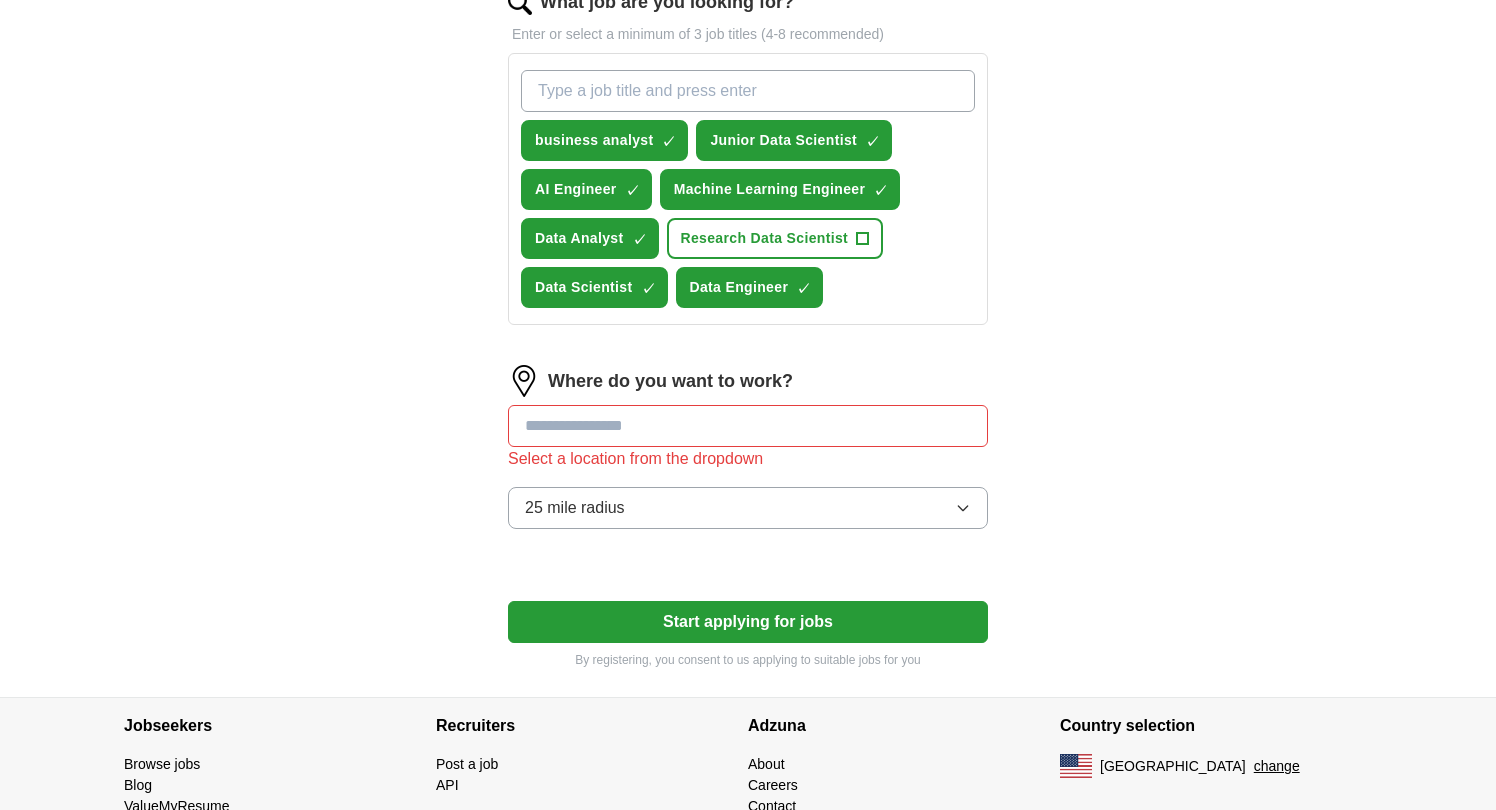 click at bounding box center (748, 426) 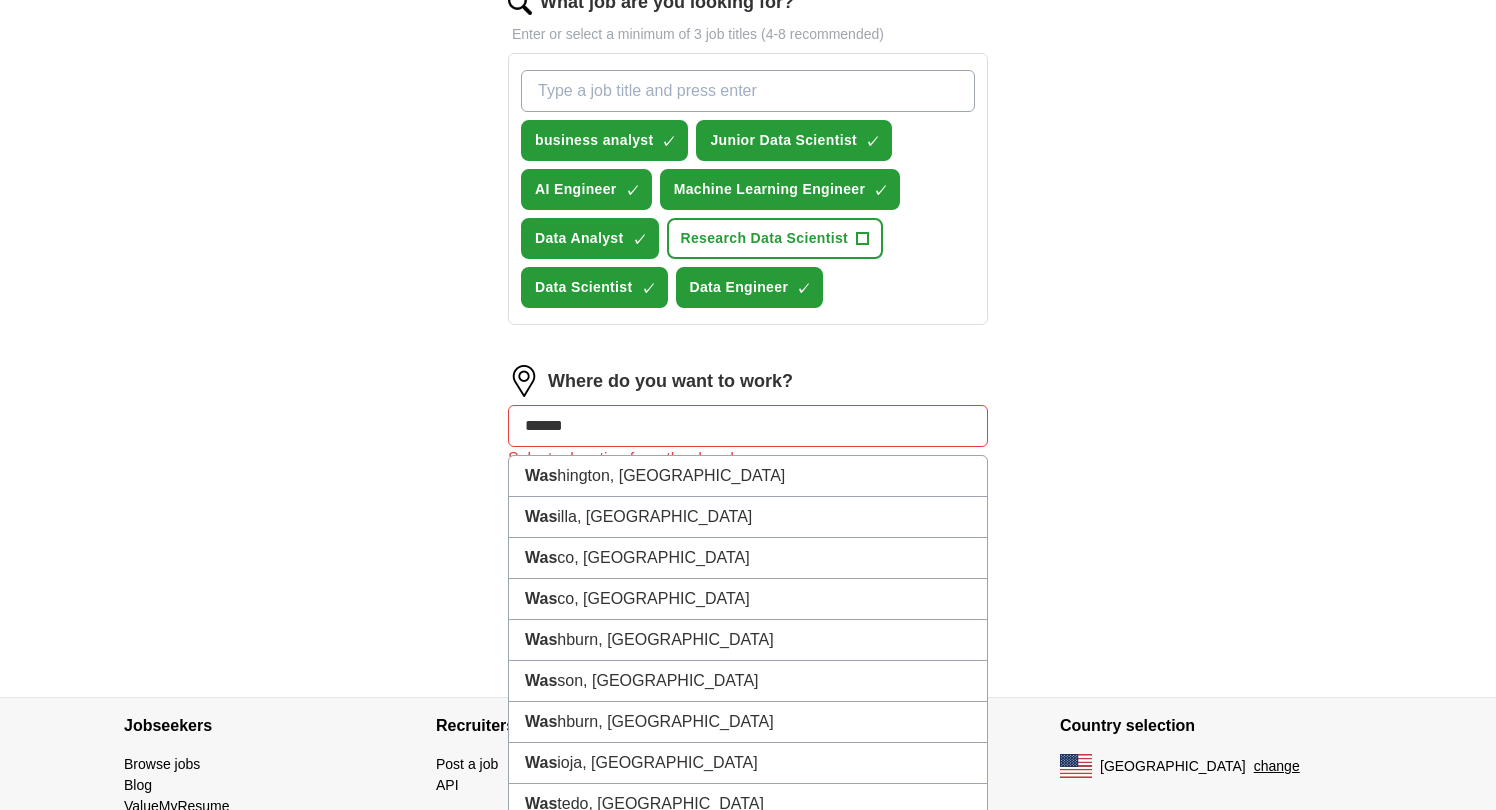 type on "*******" 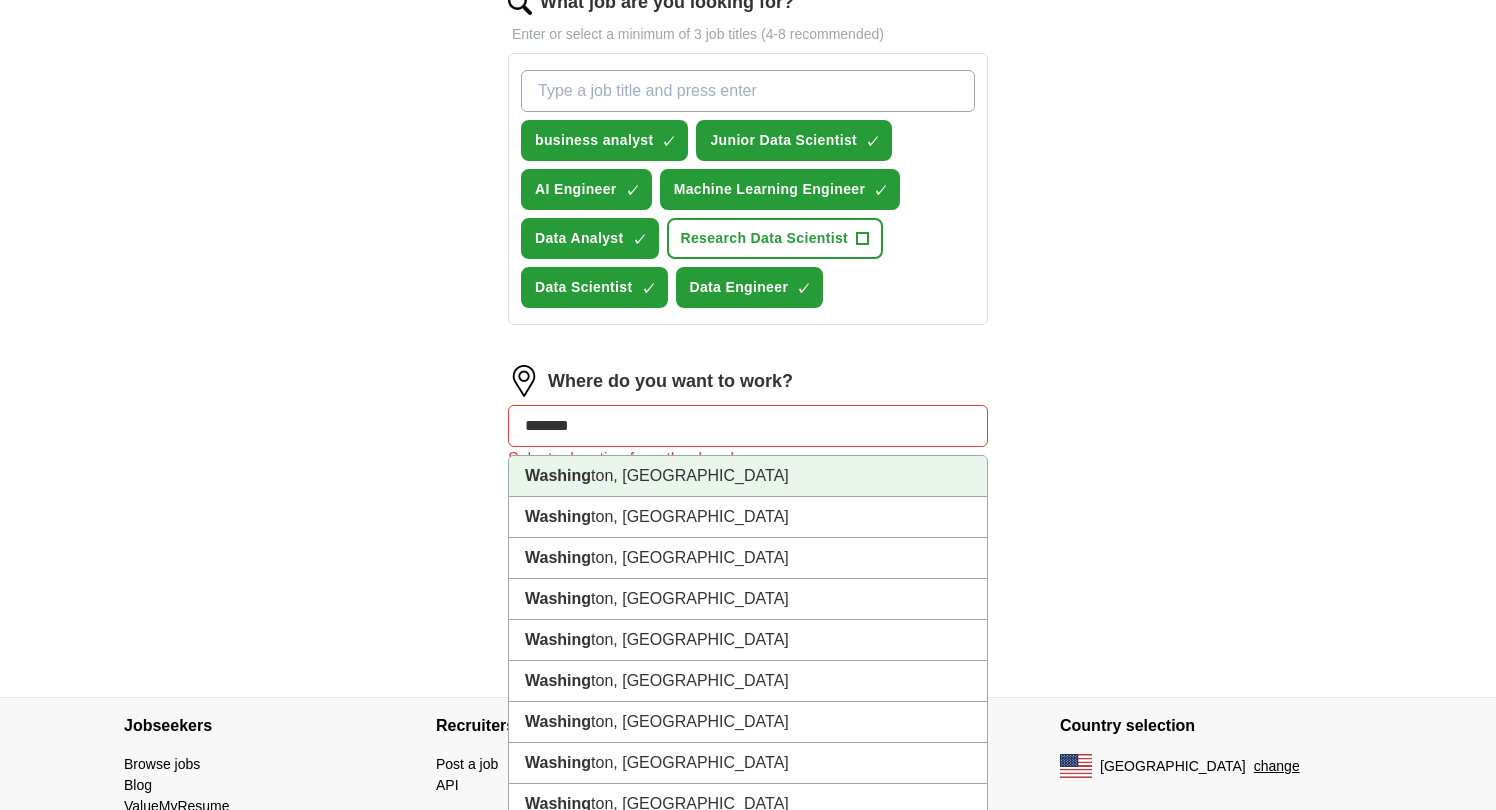 click on "Washing ton, [GEOGRAPHIC_DATA]" at bounding box center (748, 476) 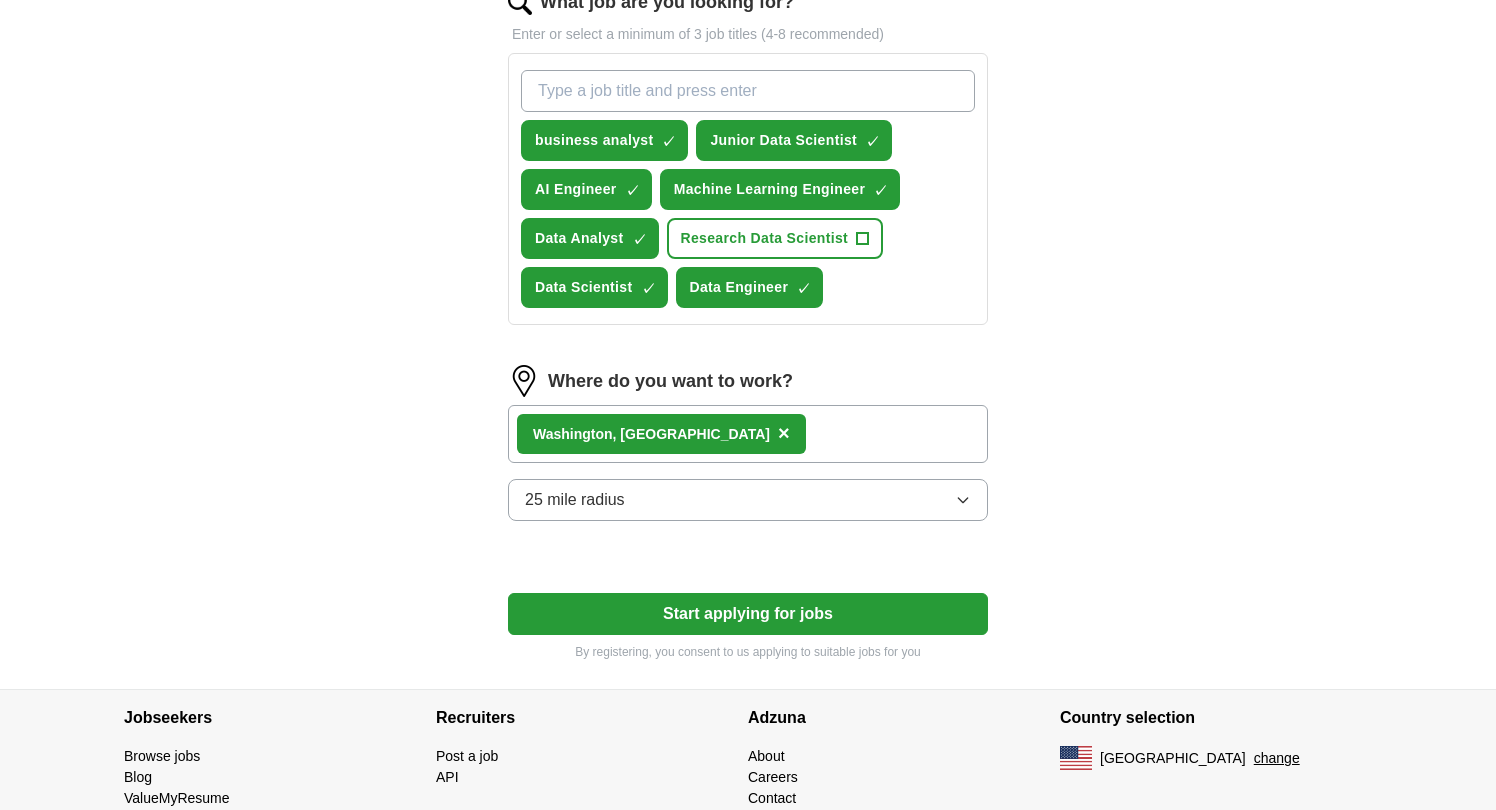 click on "Washing ton, [GEOGRAPHIC_DATA] ×" at bounding box center (748, 434) 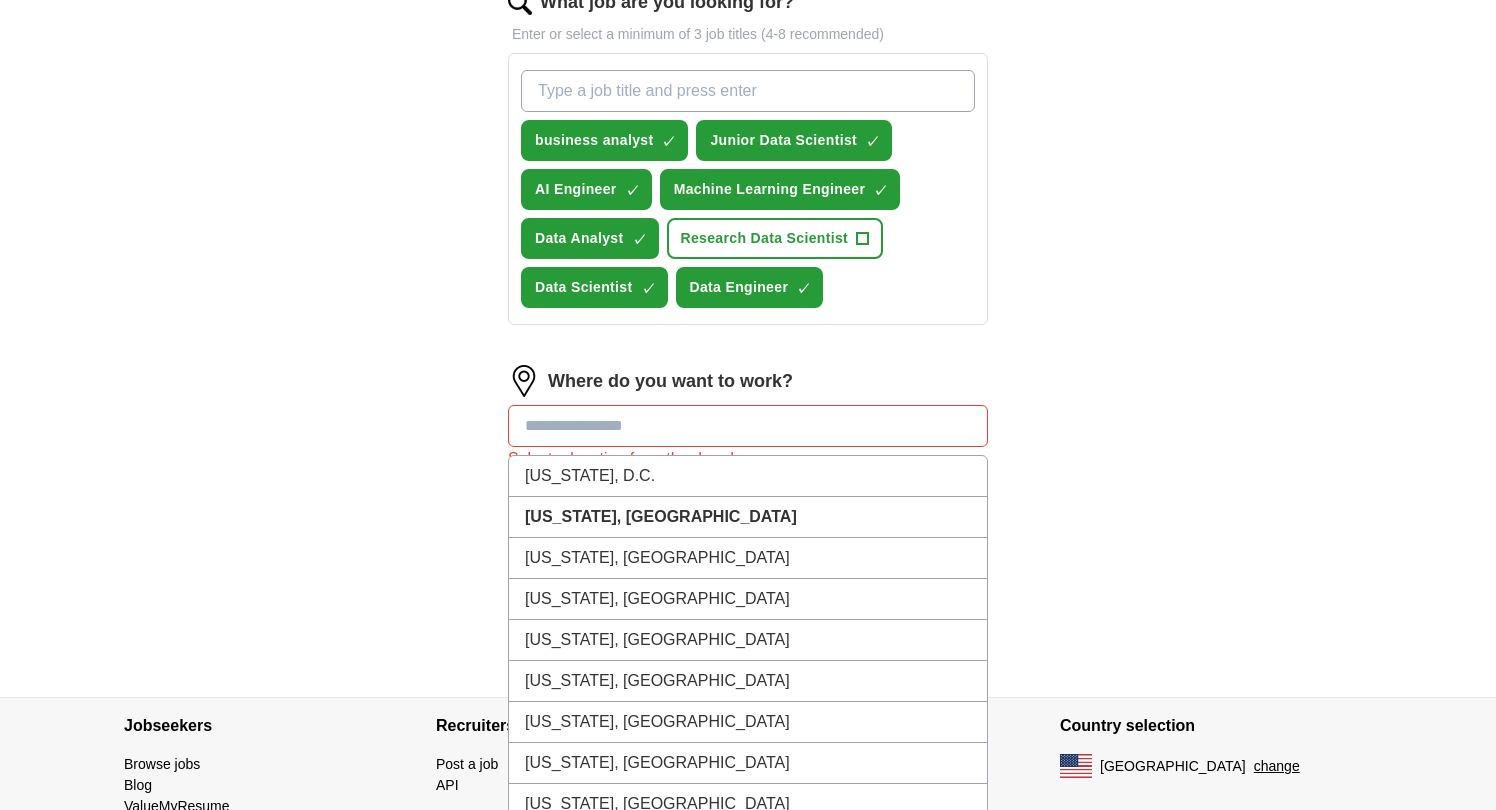click at bounding box center [748, 426] 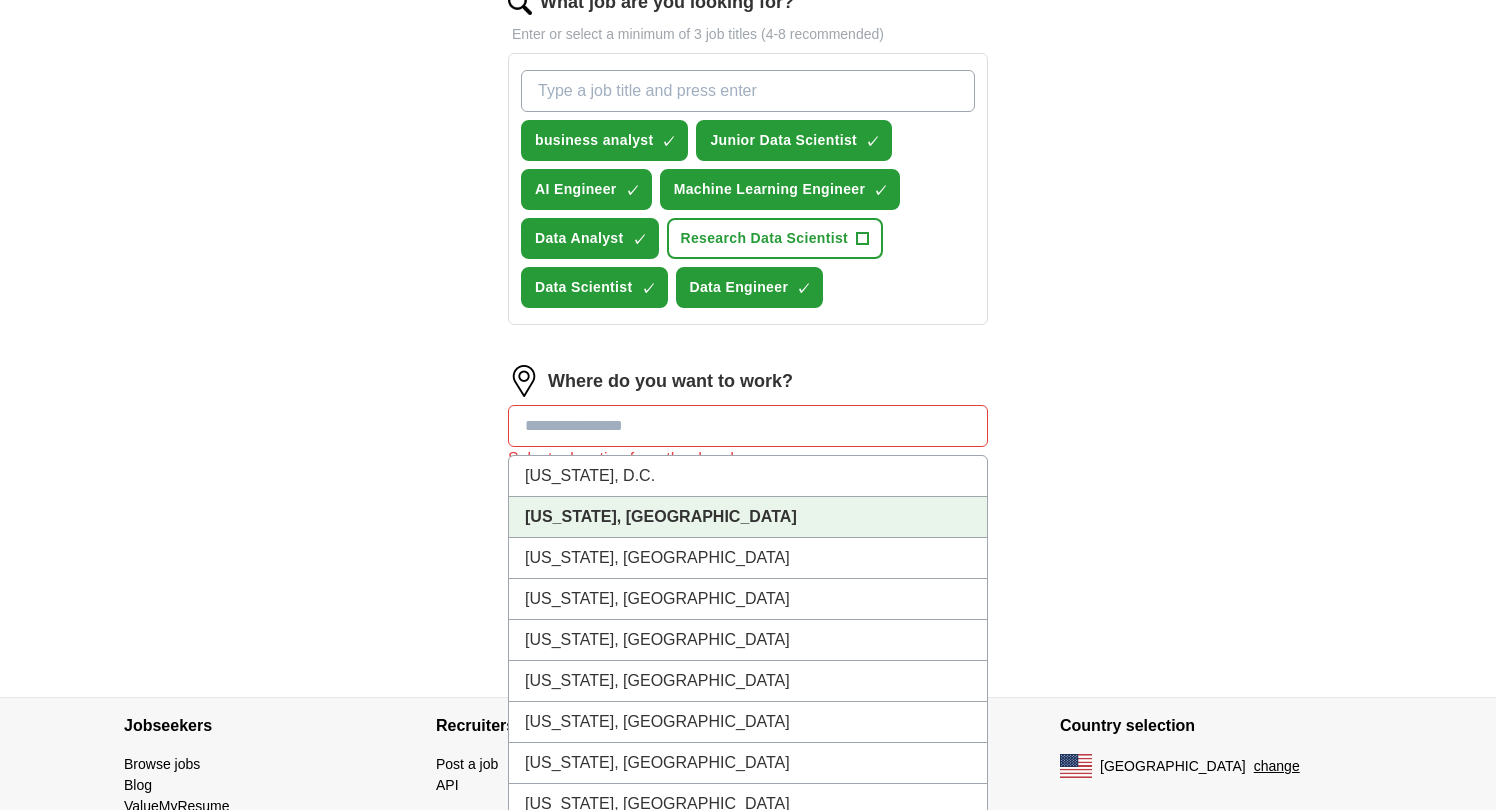 click on "[US_STATE], [GEOGRAPHIC_DATA]" at bounding box center (748, 517) 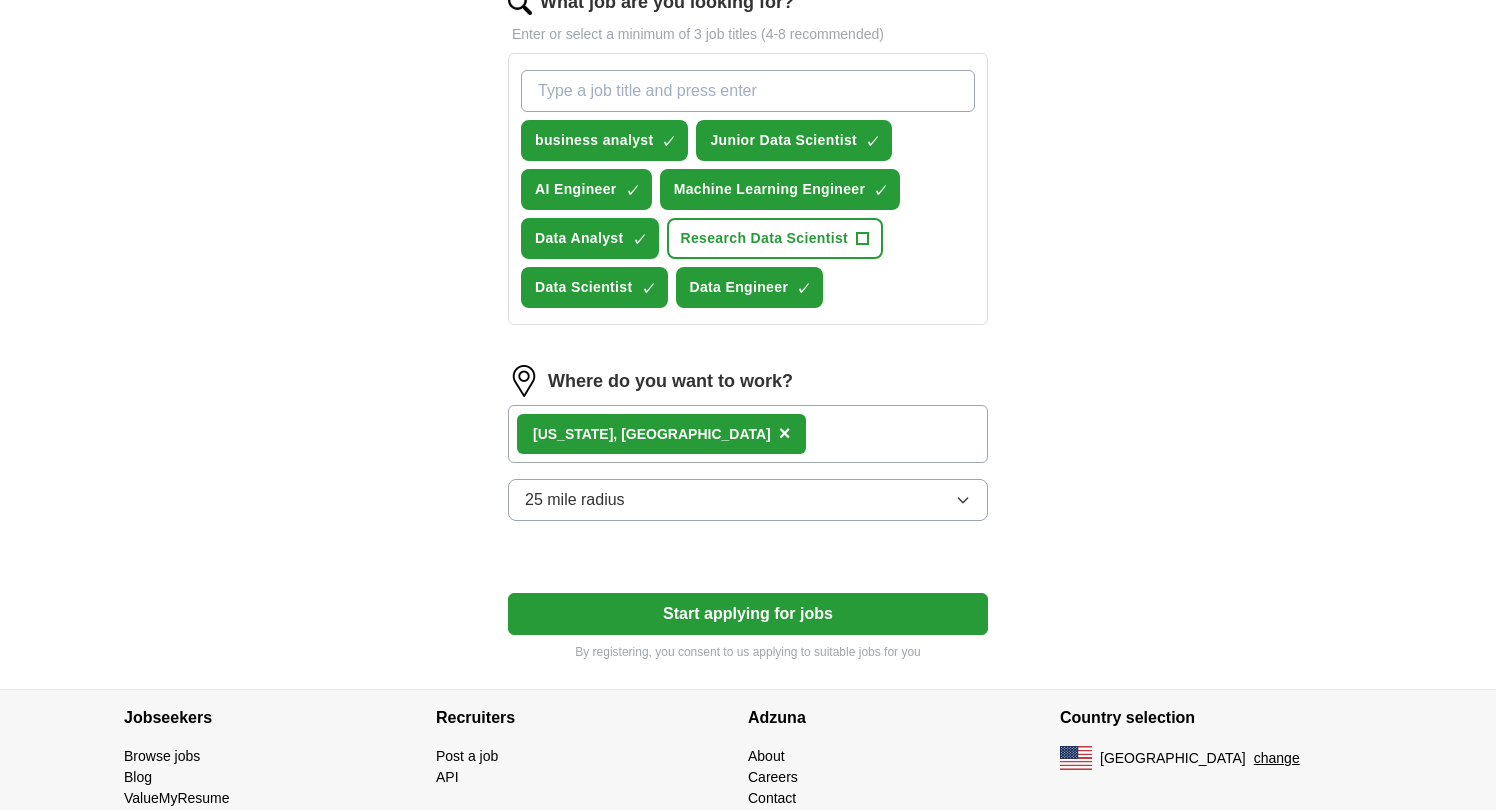 click on "[US_STATE], [GEOGRAPHIC_DATA] ×" at bounding box center (748, 434) 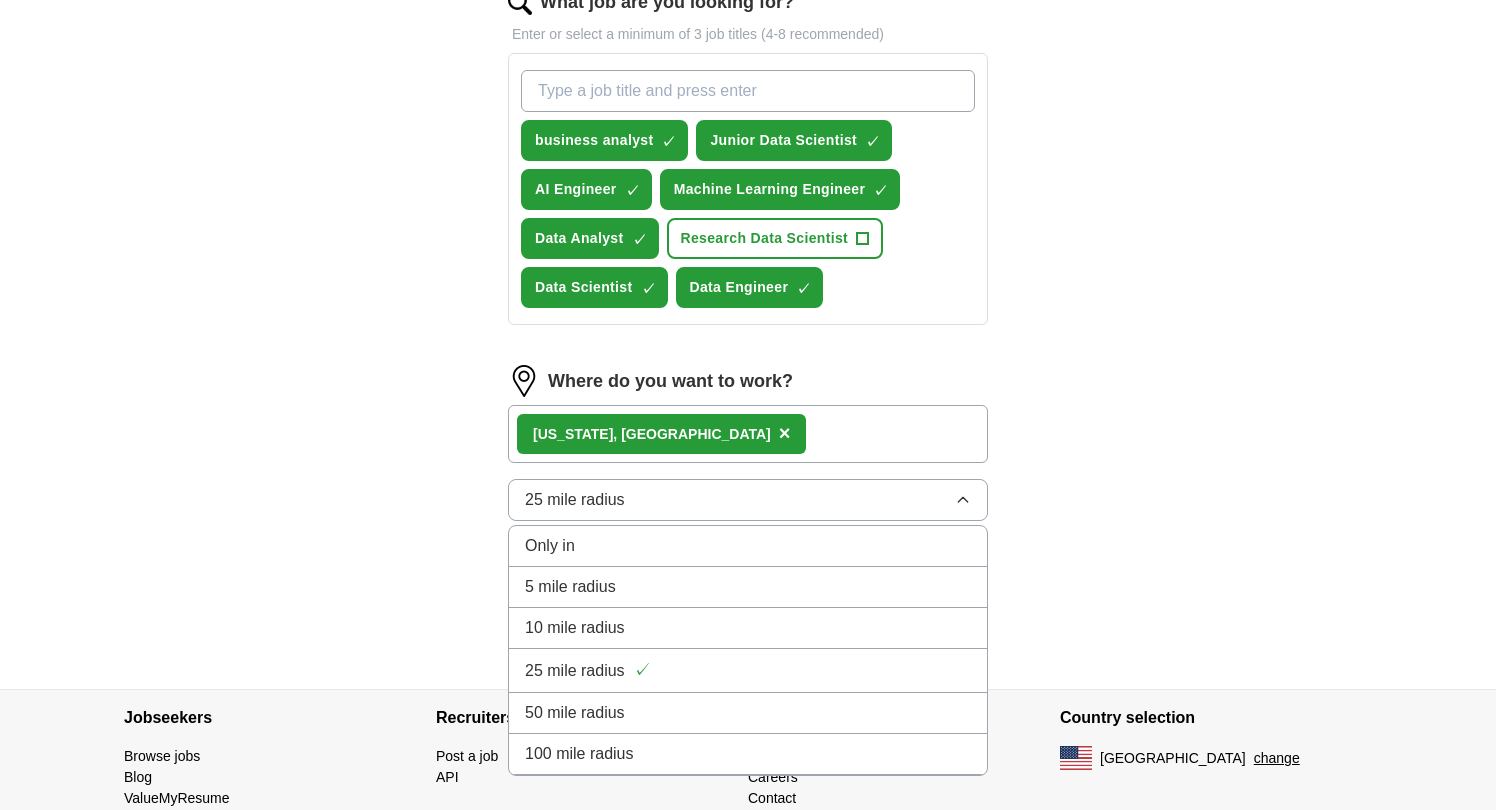 click on "**********" at bounding box center (748, 33) 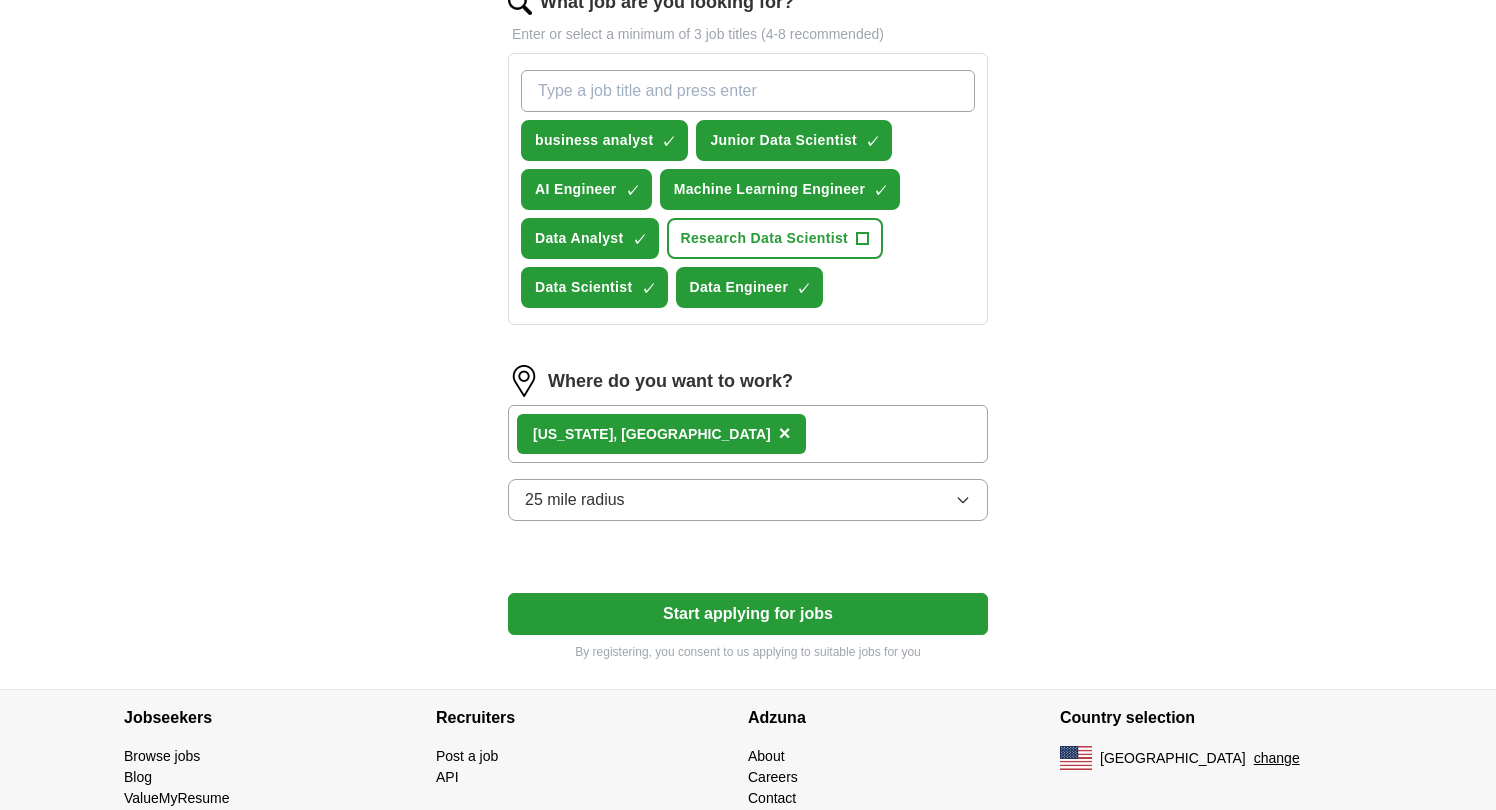 click on "25 mile radius" at bounding box center [748, 500] 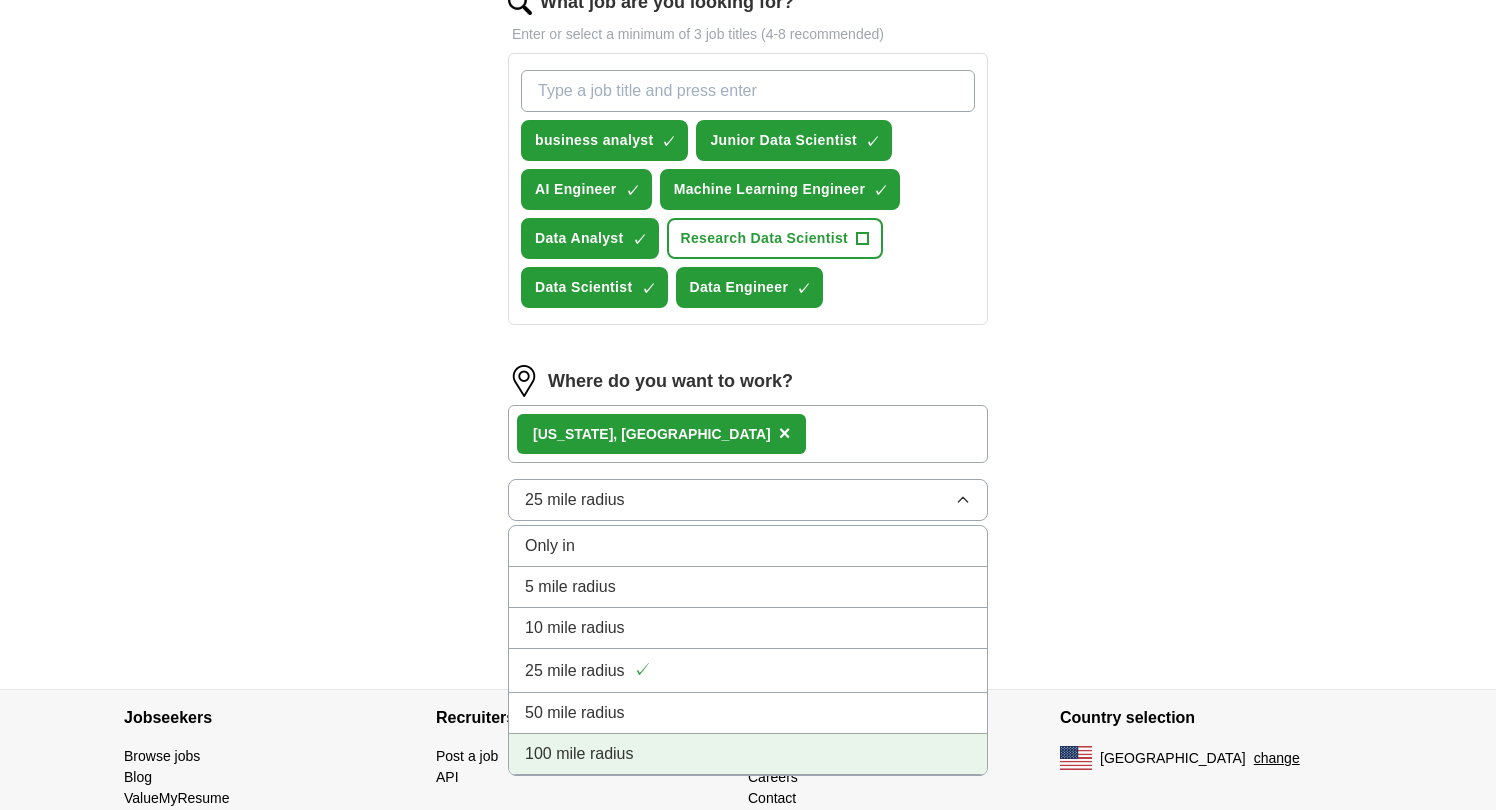 click on "100 mile radius" at bounding box center [748, 754] 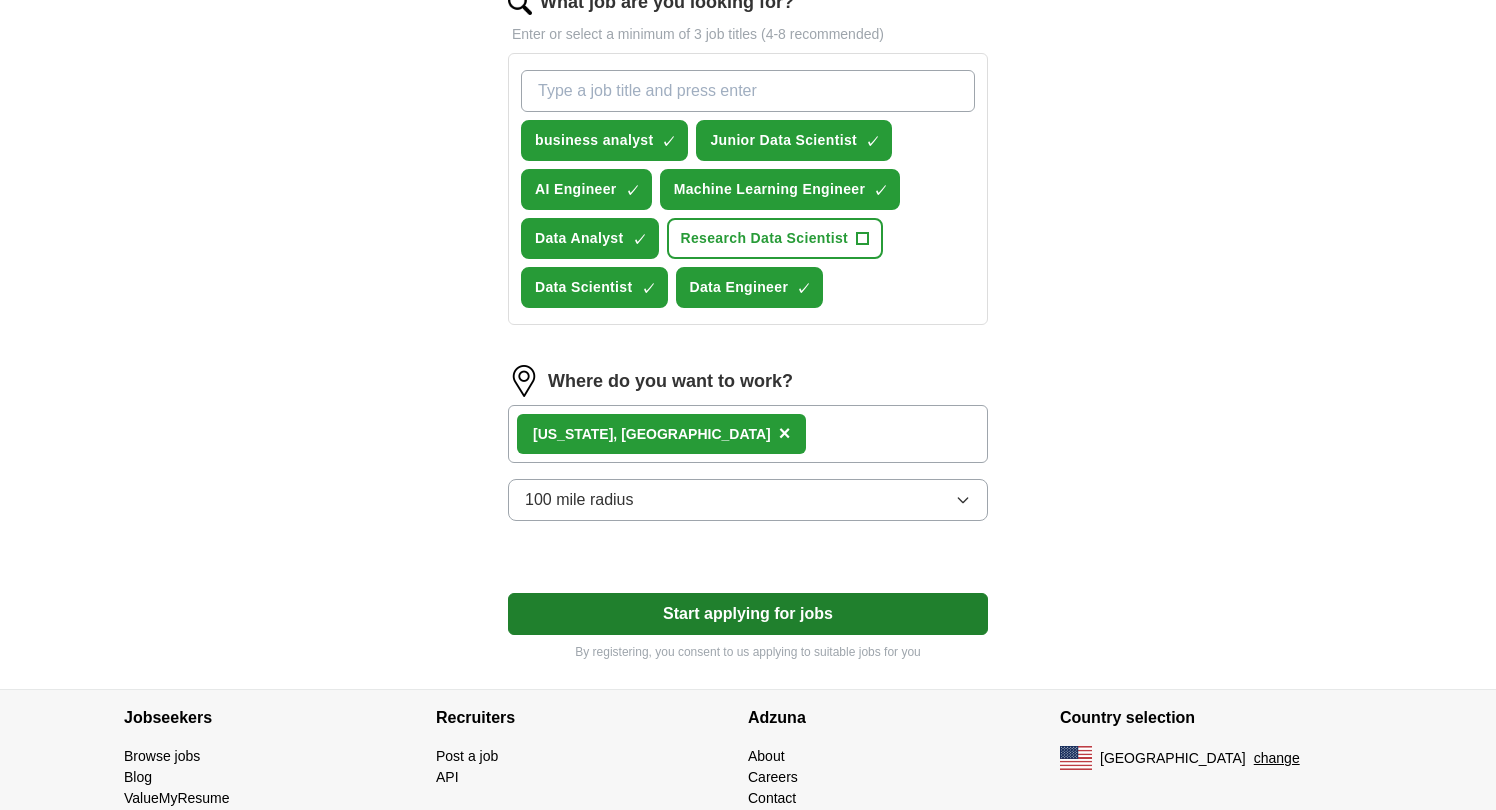 click on "Start applying for jobs" at bounding box center (748, 614) 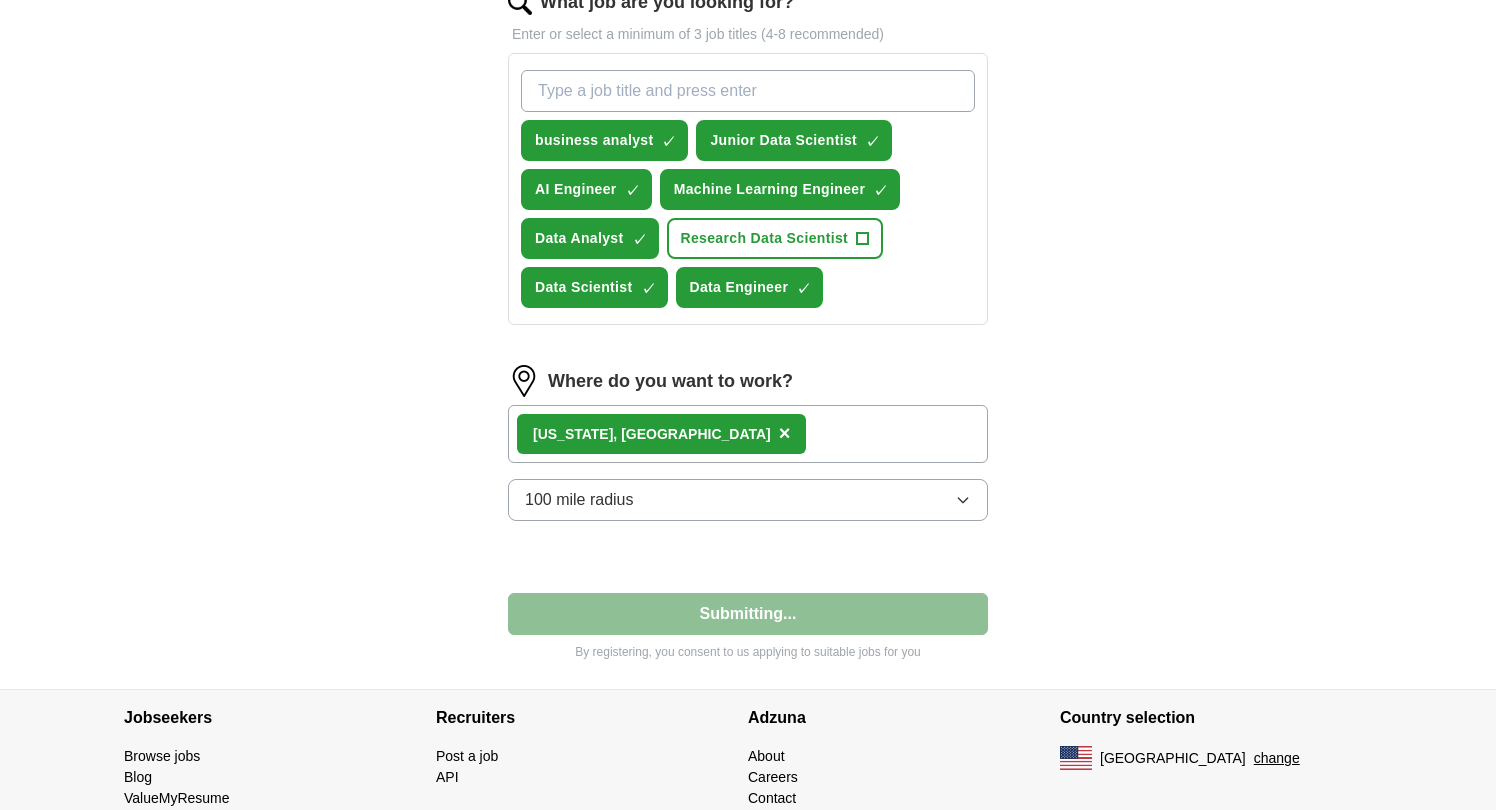 select on "**" 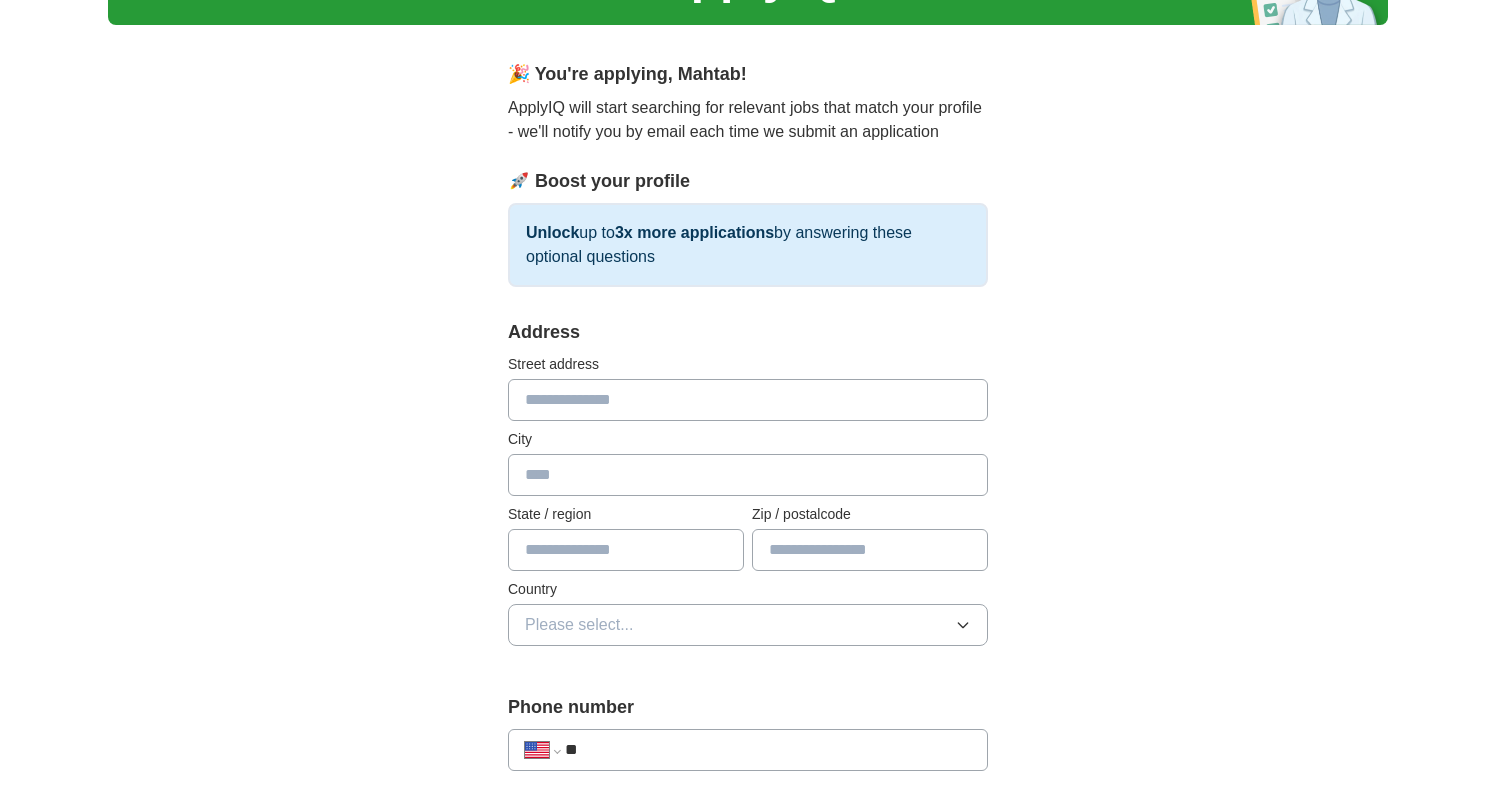 scroll, scrollTop: 131, scrollLeft: 0, axis: vertical 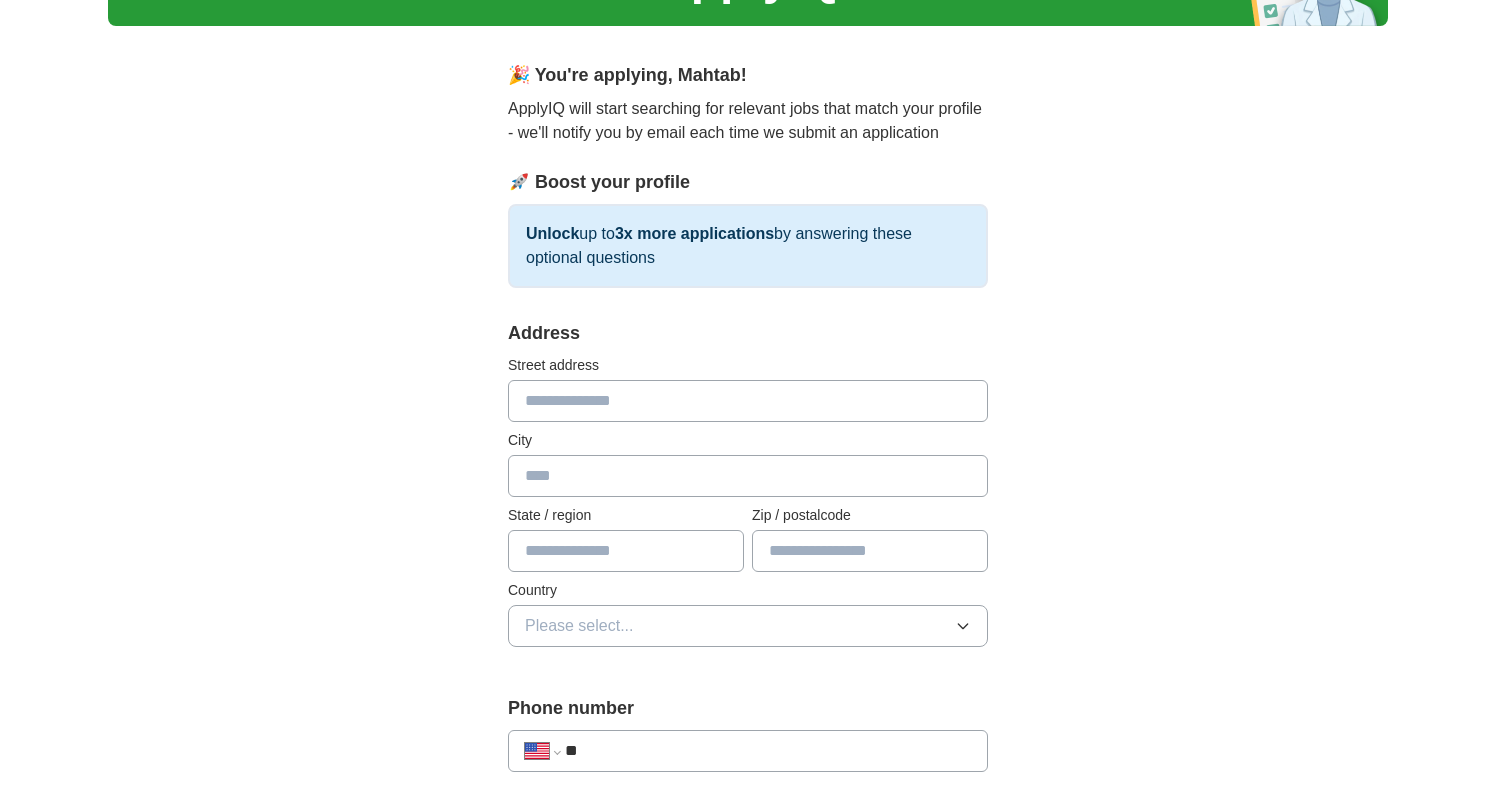 click on "Address Street address City State / region Zip / postalcode Country Please select..." at bounding box center (748, 495) 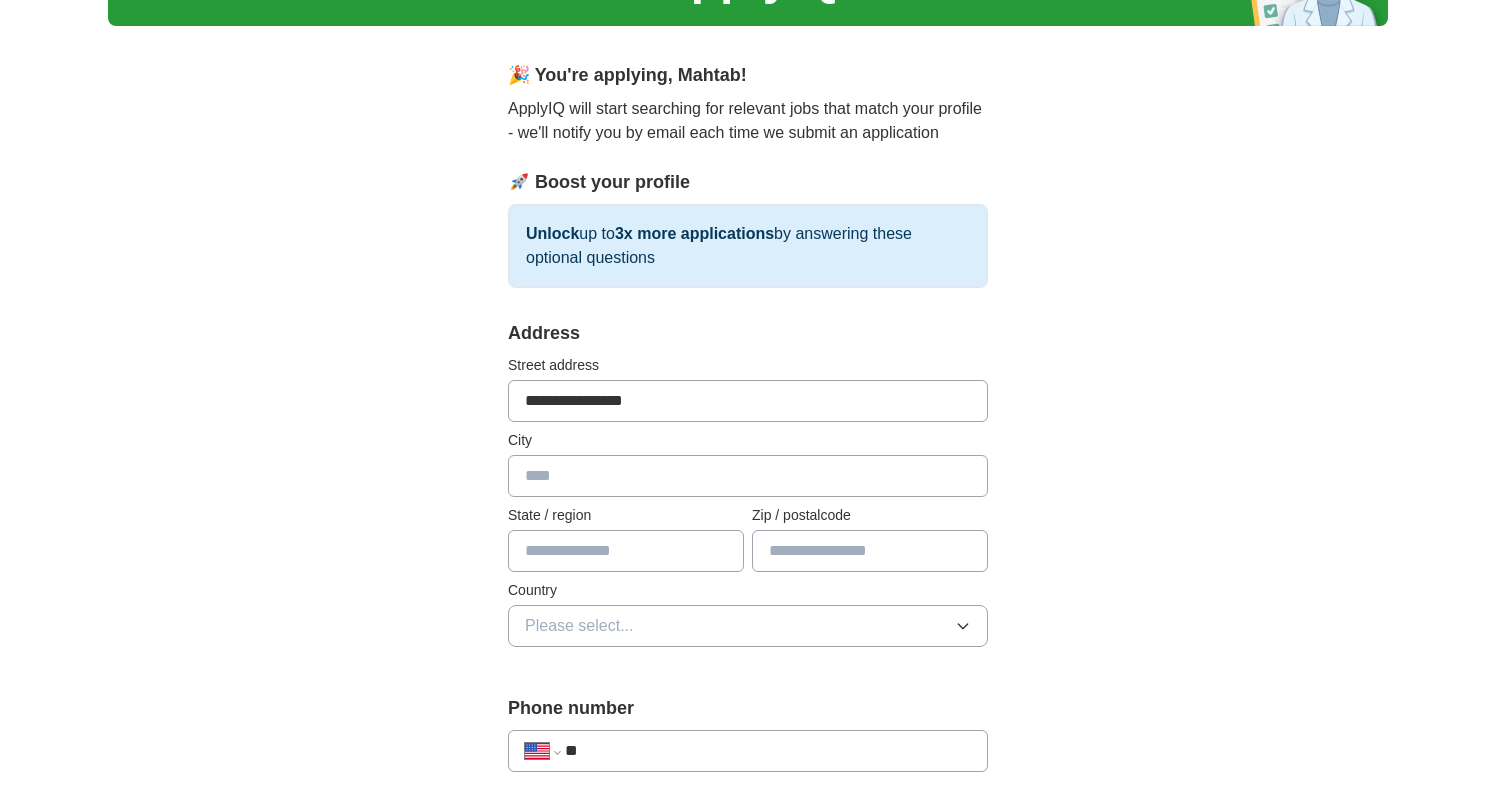 type on "**********" 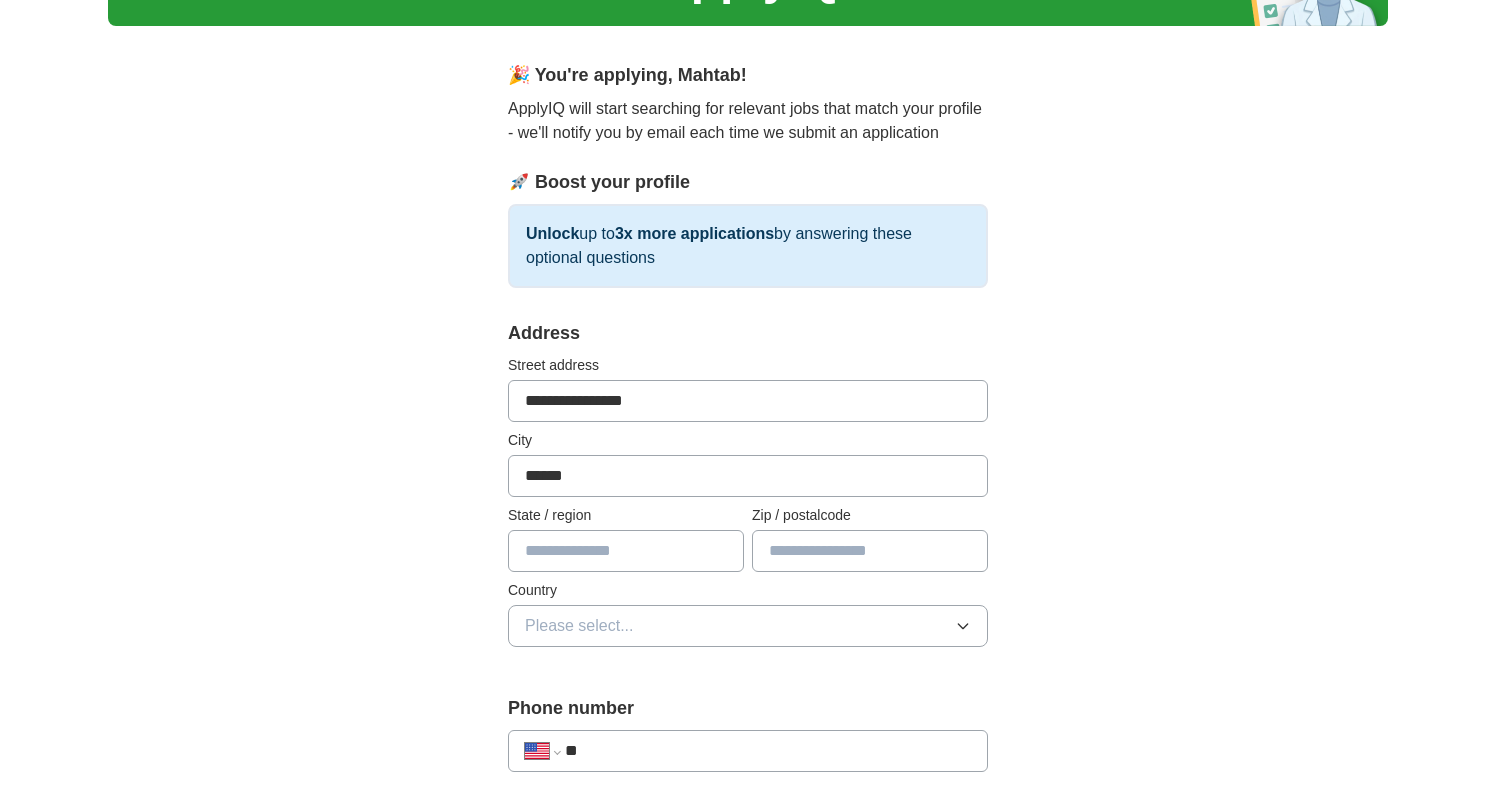 type on "******" 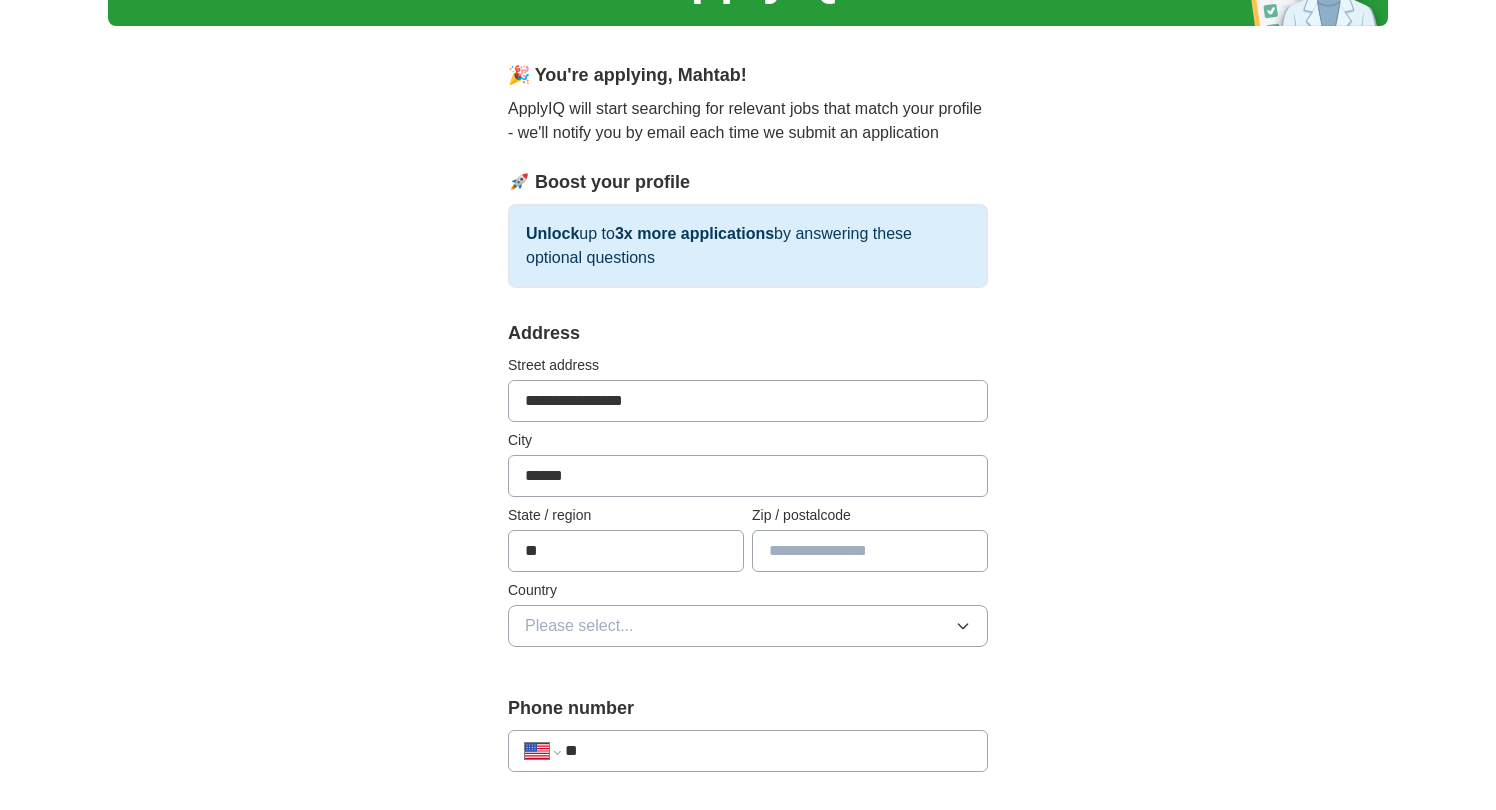 type on "**" 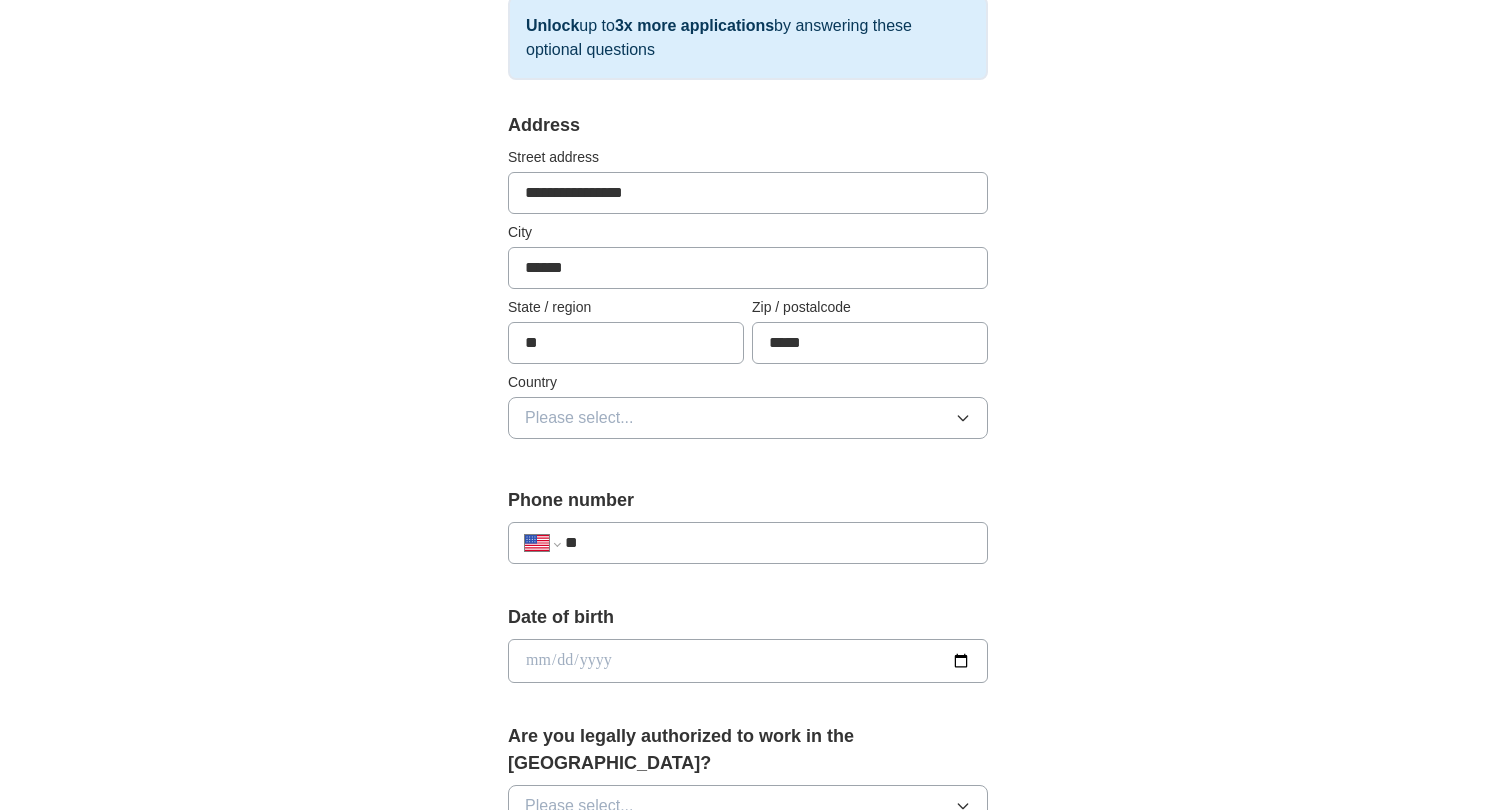 scroll, scrollTop: 367, scrollLeft: 0, axis: vertical 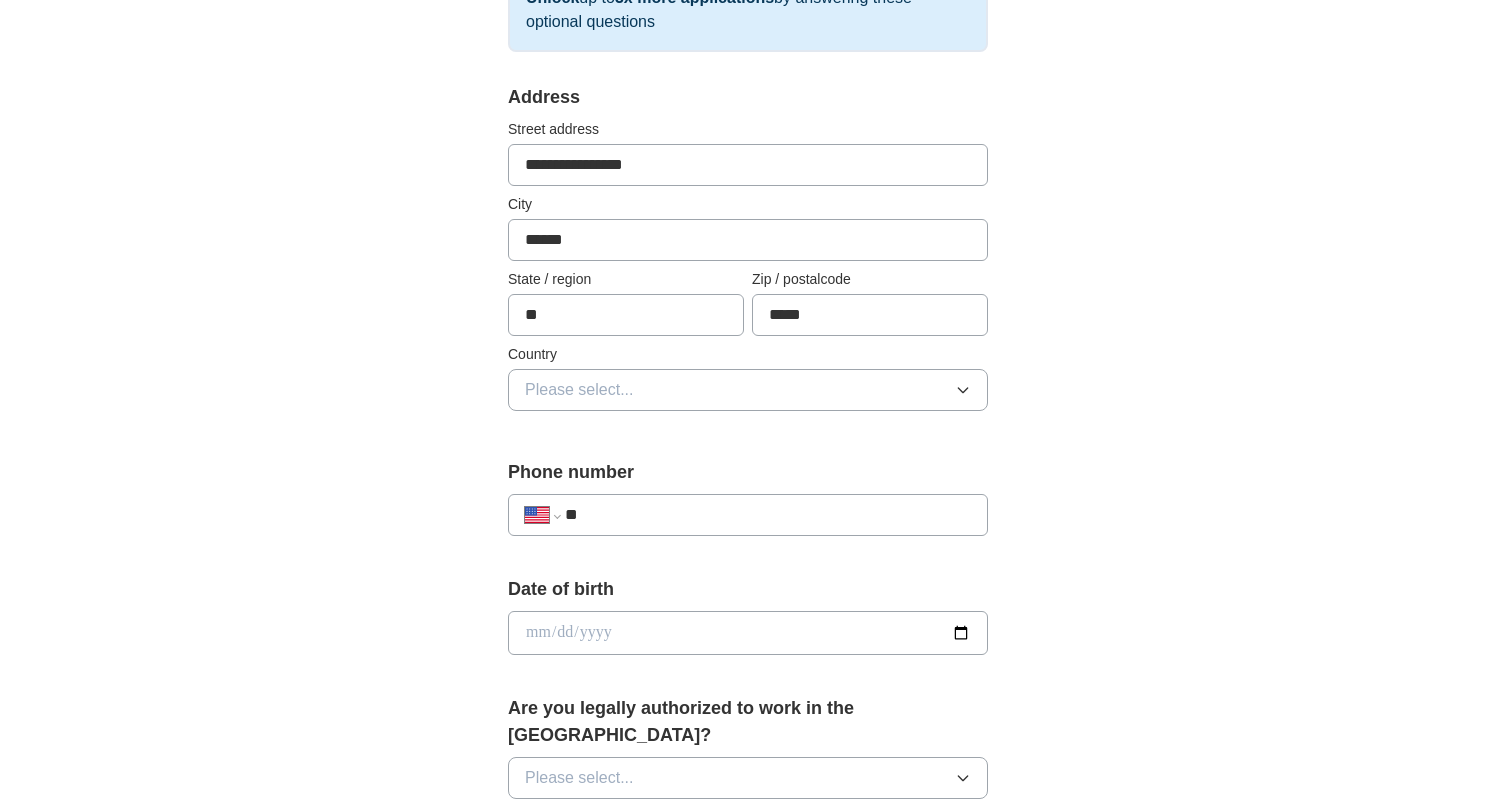 type on "*****" 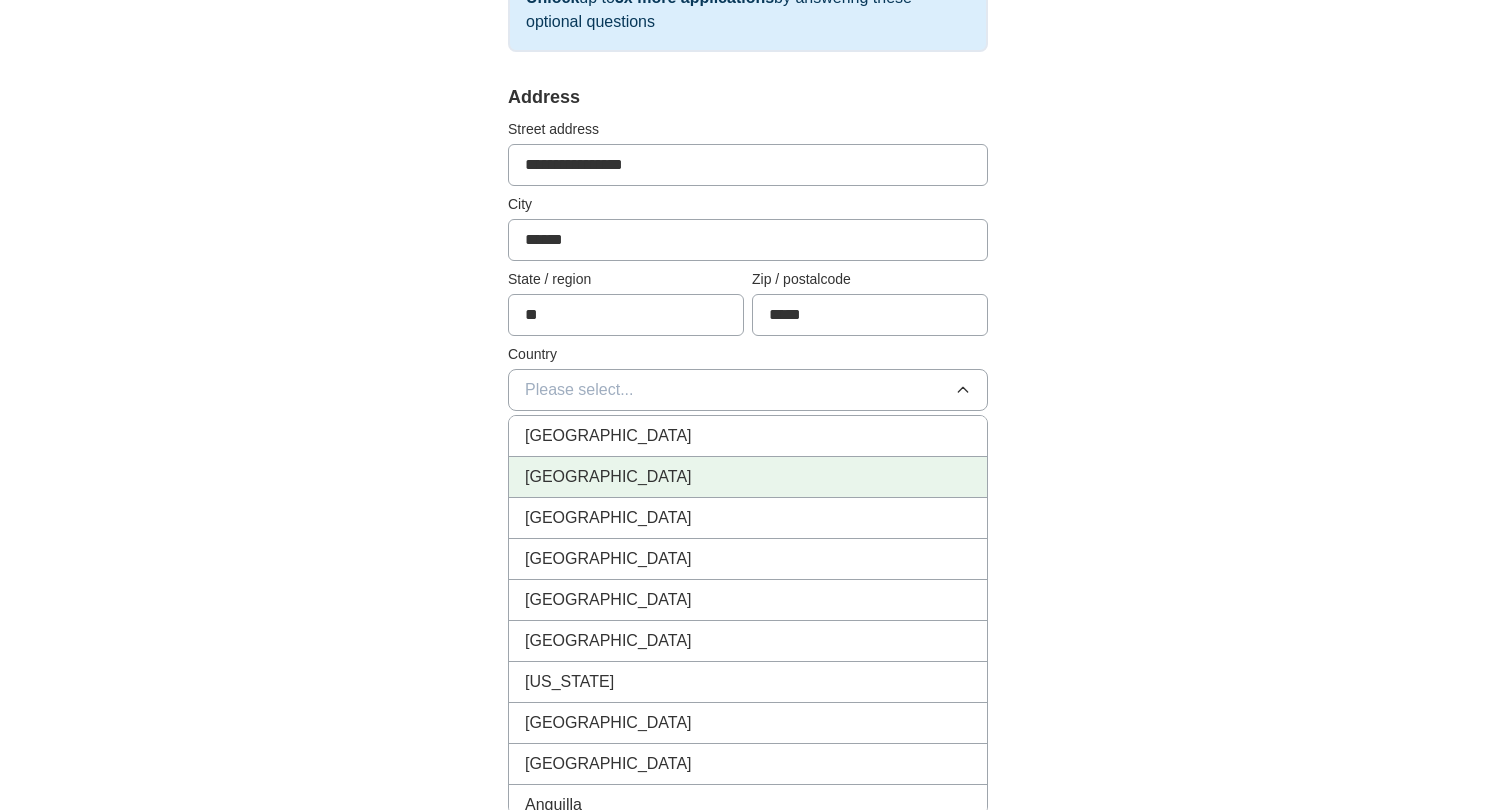 click on "[GEOGRAPHIC_DATA]" at bounding box center (748, 477) 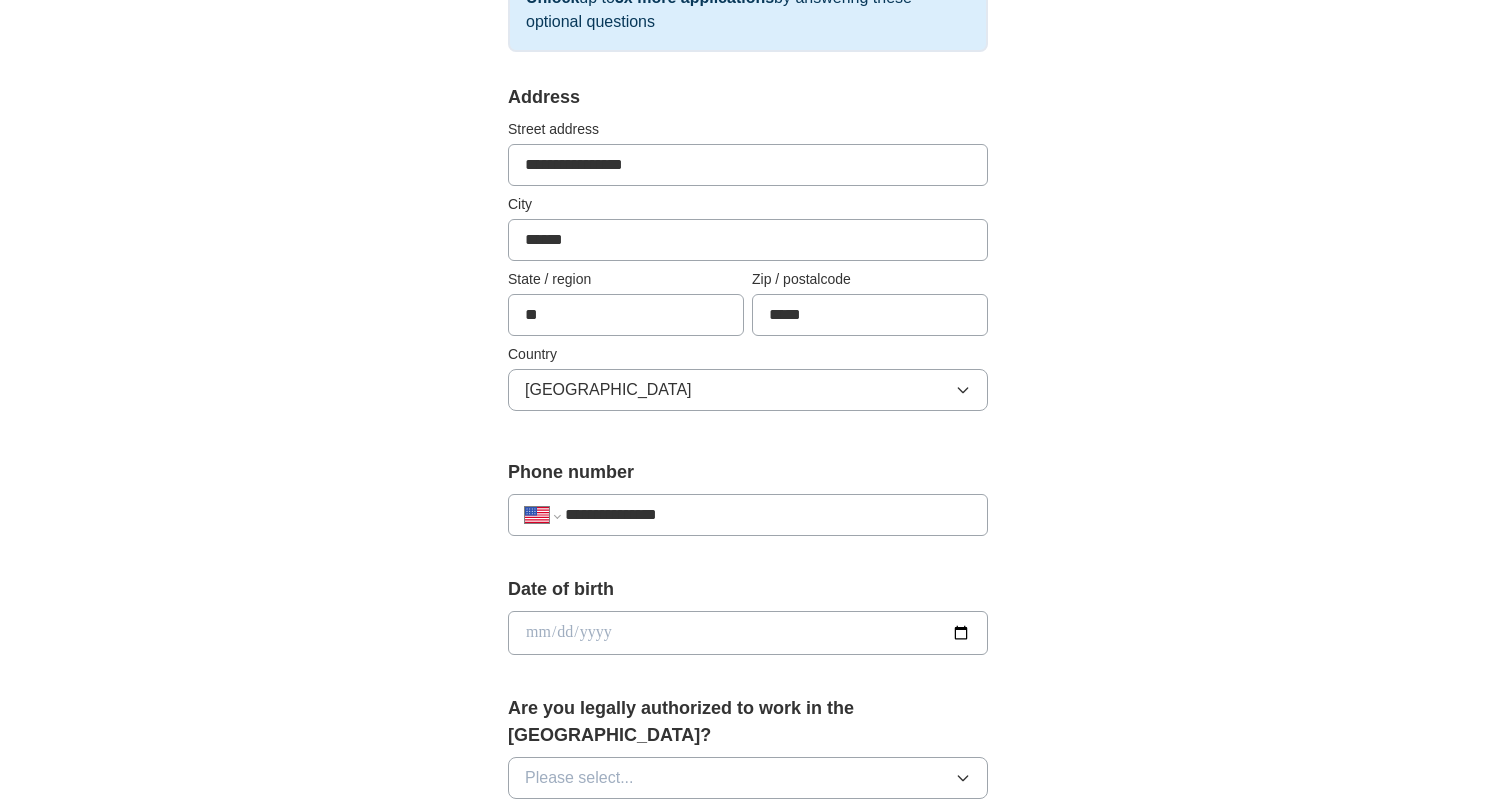 type on "**********" 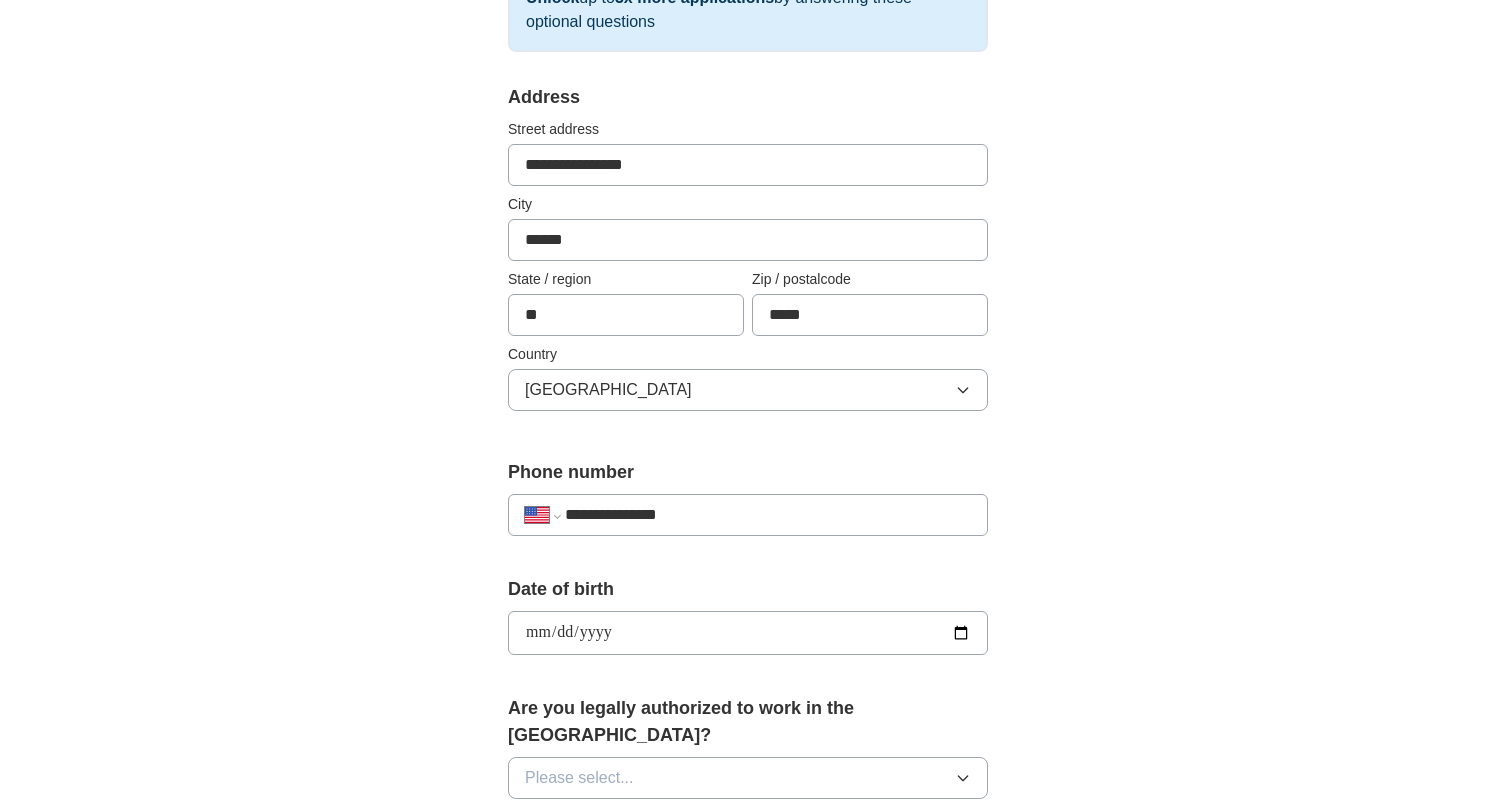 click on "**********" at bounding box center (748, 633) 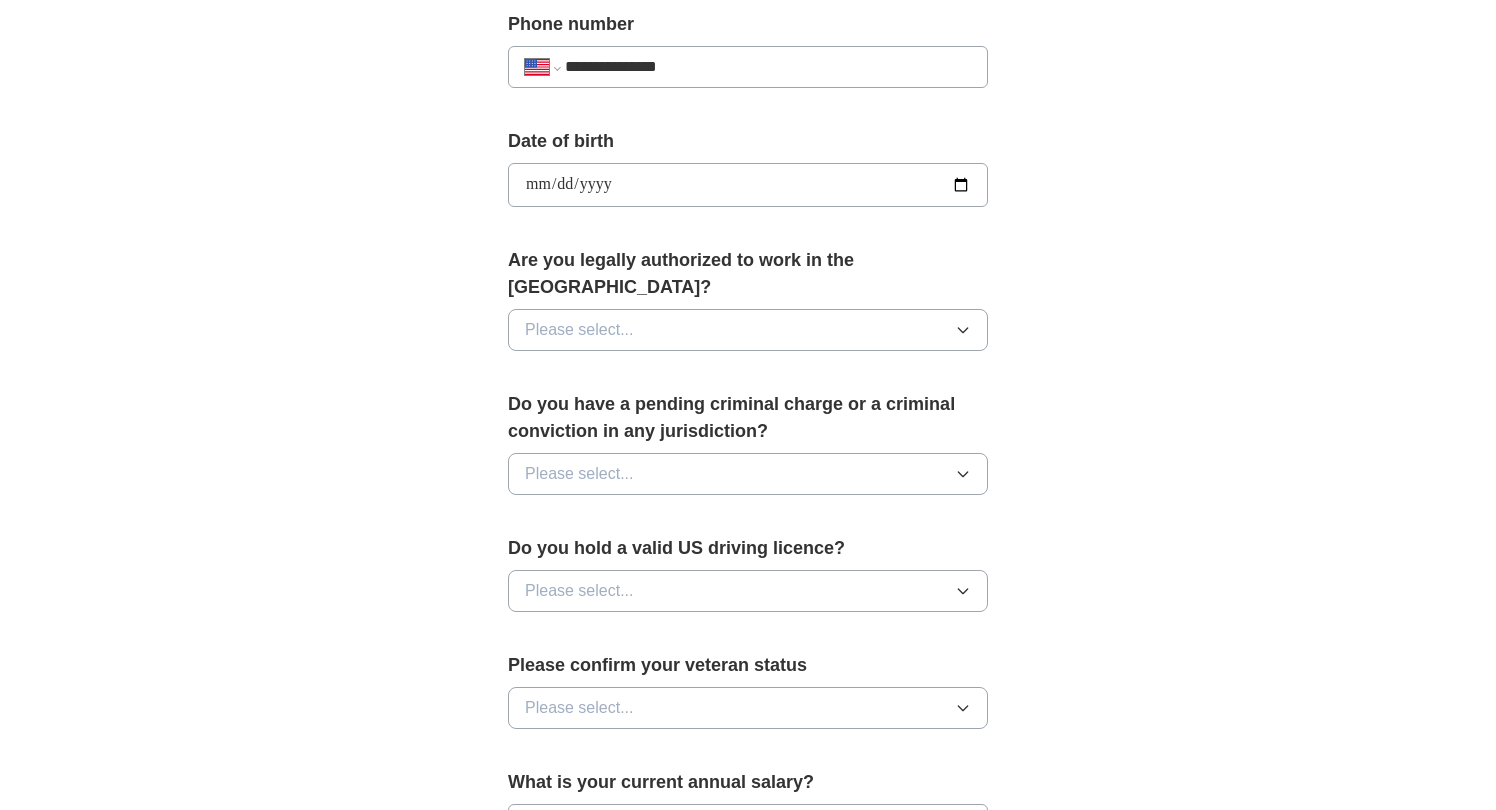 scroll, scrollTop: 797, scrollLeft: 0, axis: vertical 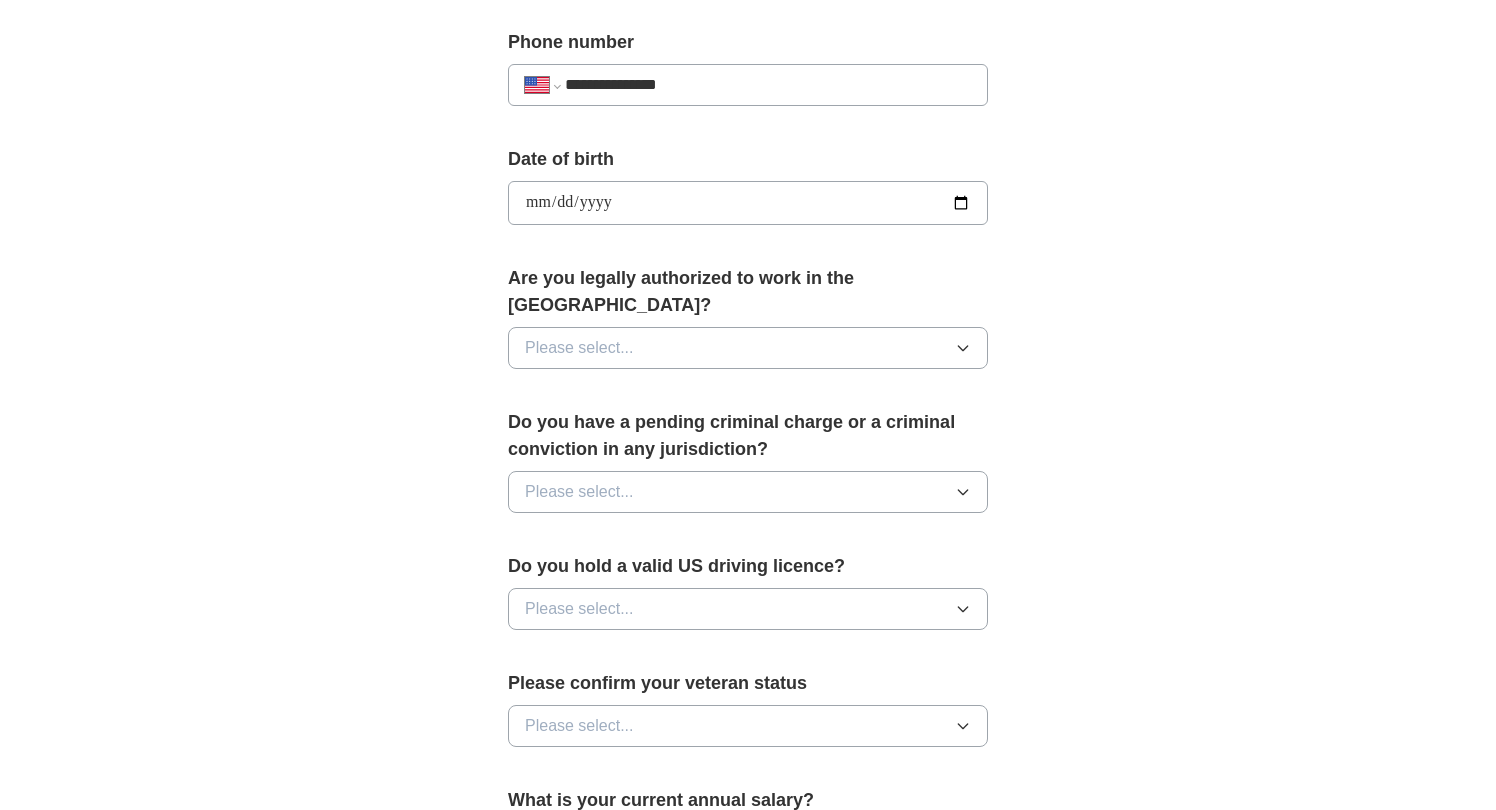click on "**********" at bounding box center [748, 203] 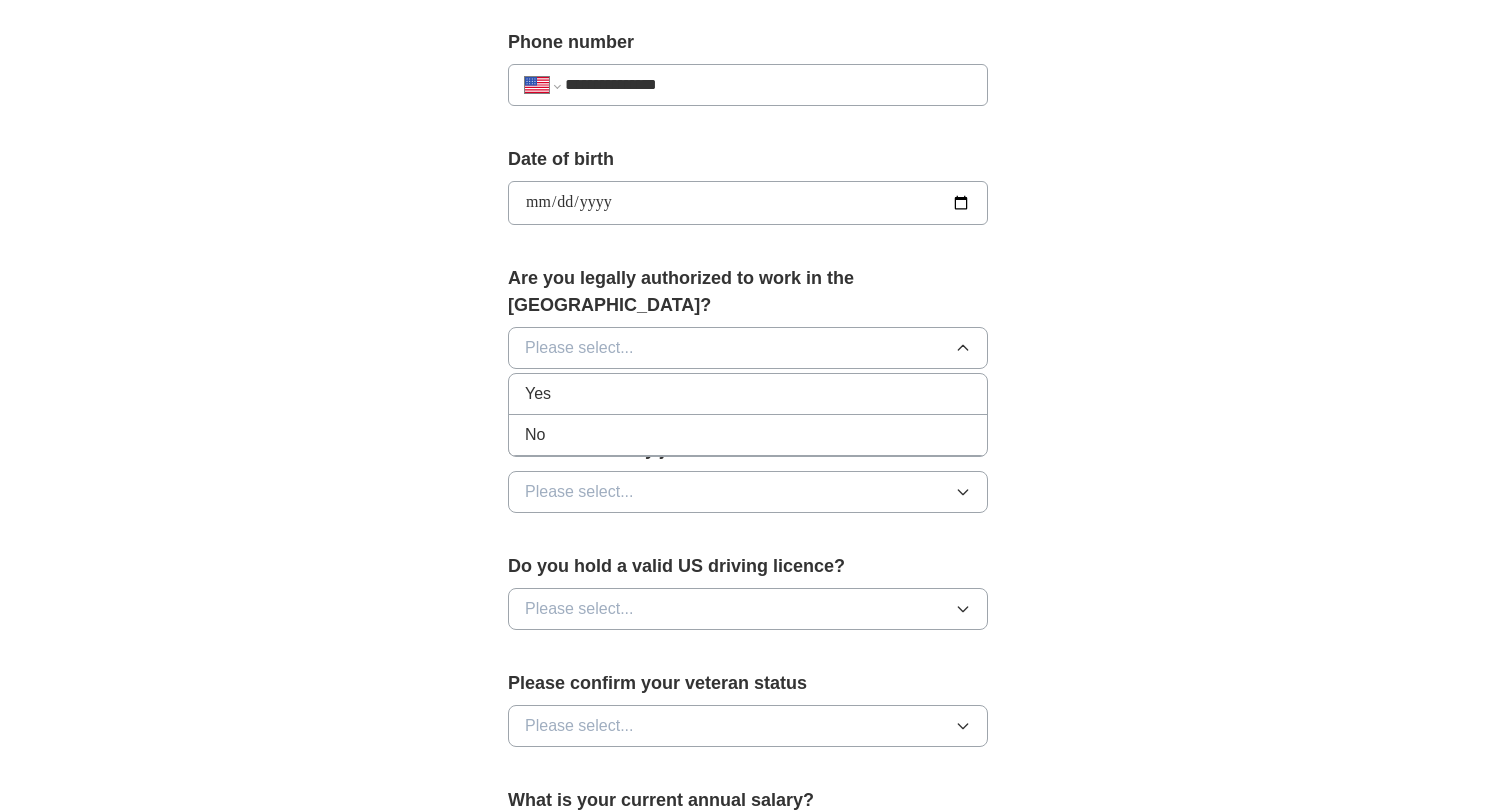 click on "**********" at bounding box center [748, 203] 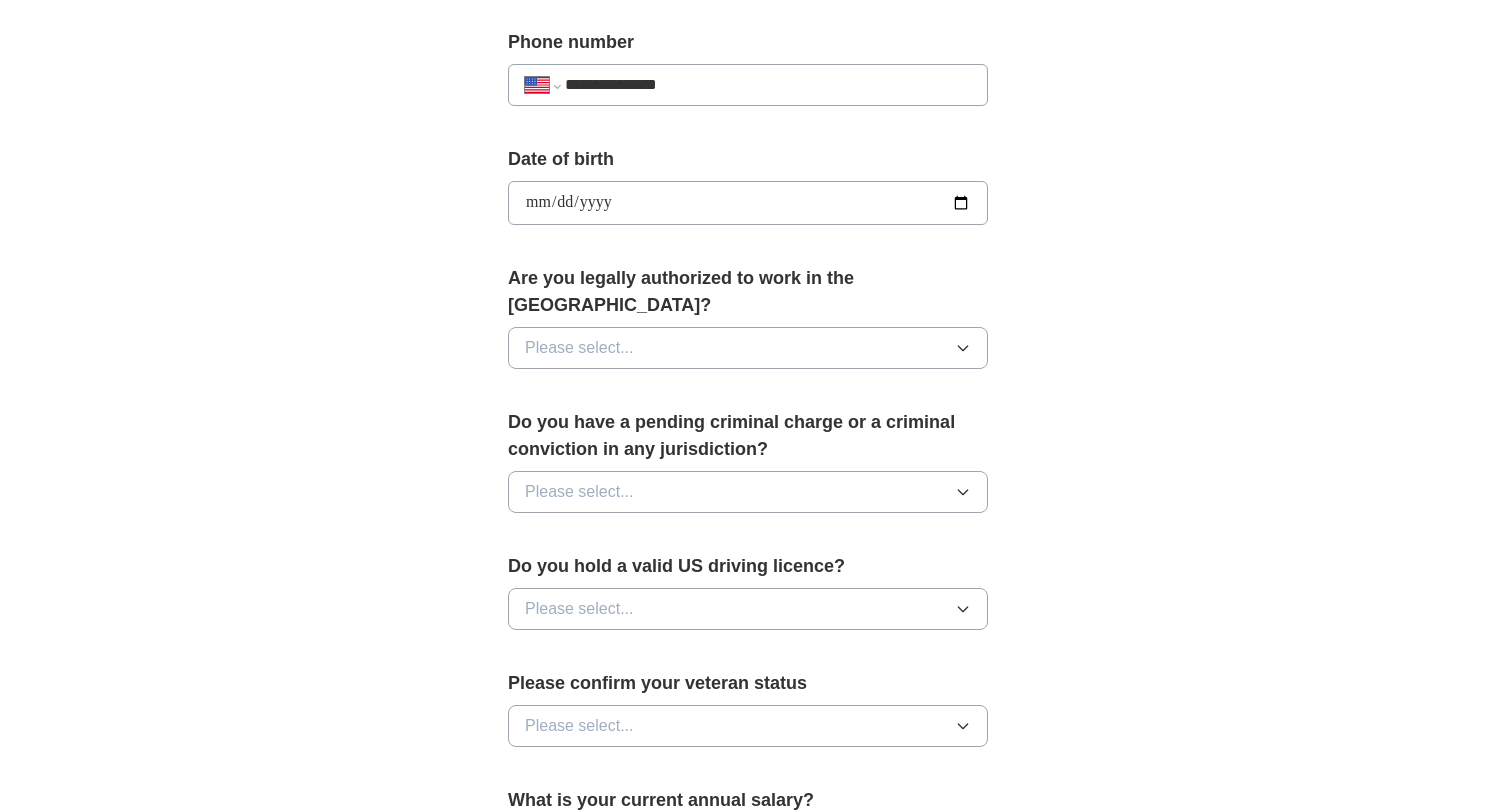 click on "**********" at bounding box center [748, 203] 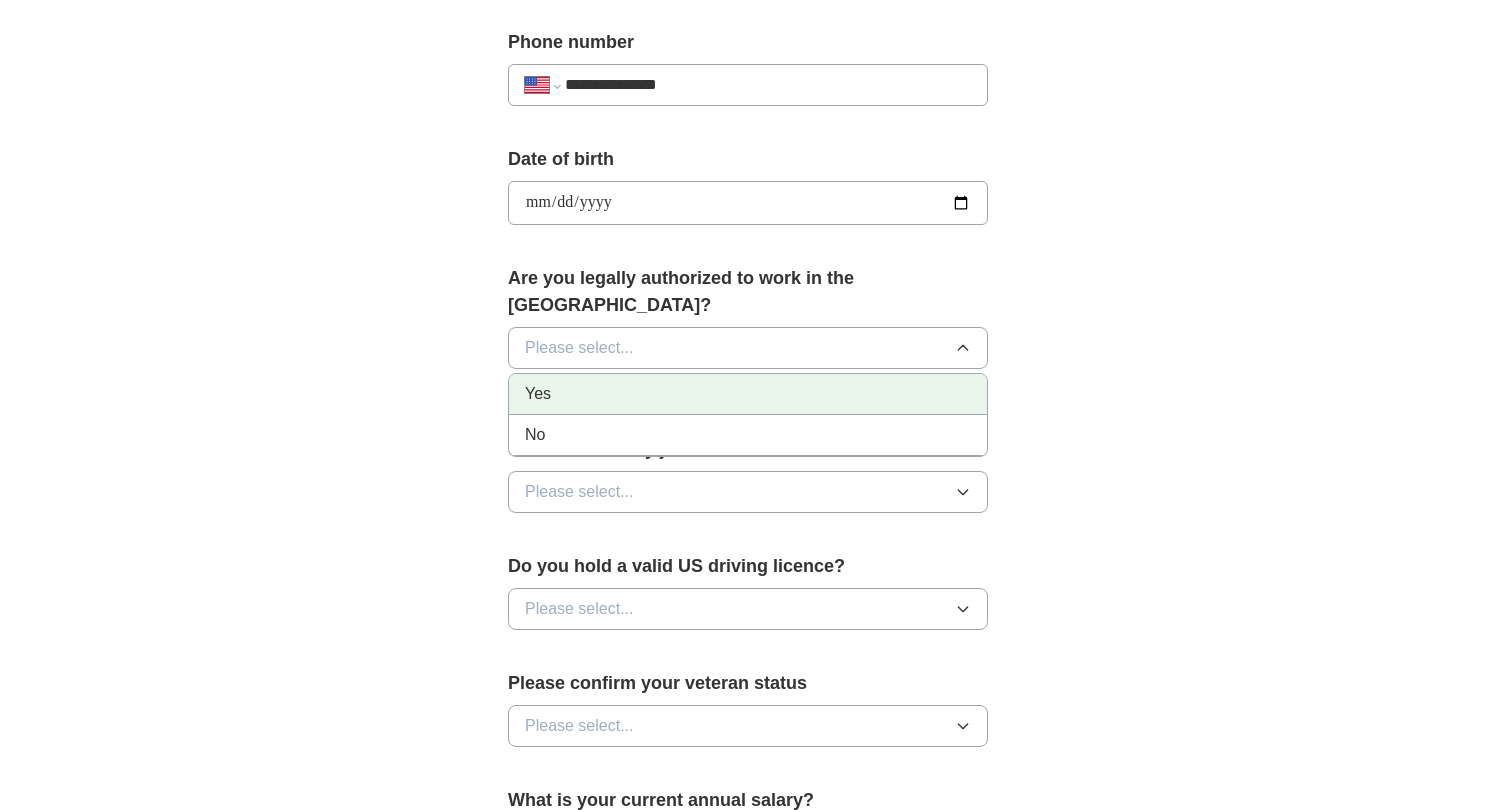 click on "Yes" at bounding box center (748, 394) 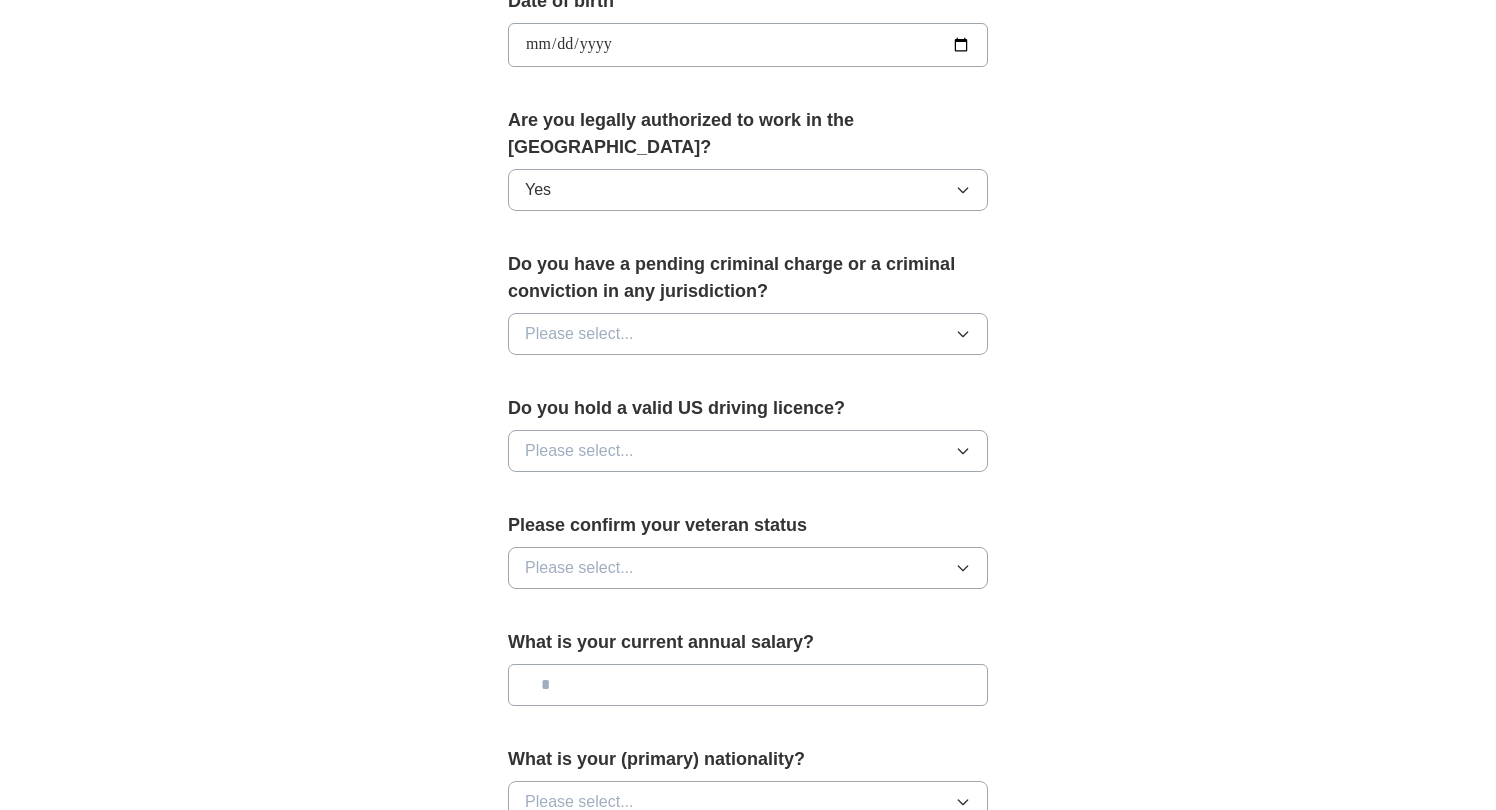 scroll, scrollTop: 984, scrollLeft: 0, axis: vertical 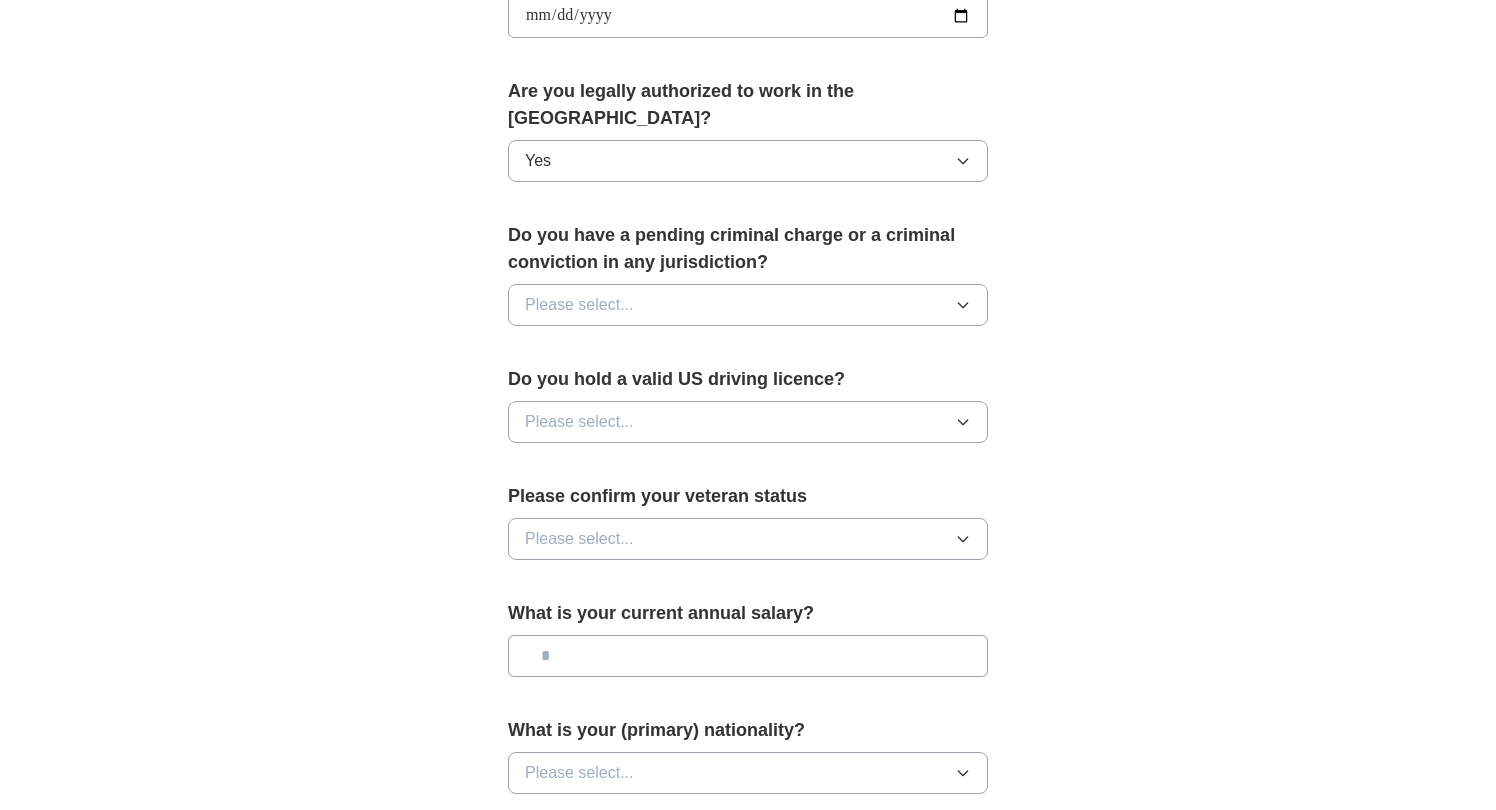 click on "Please select..." at bounding box center [748, 305] 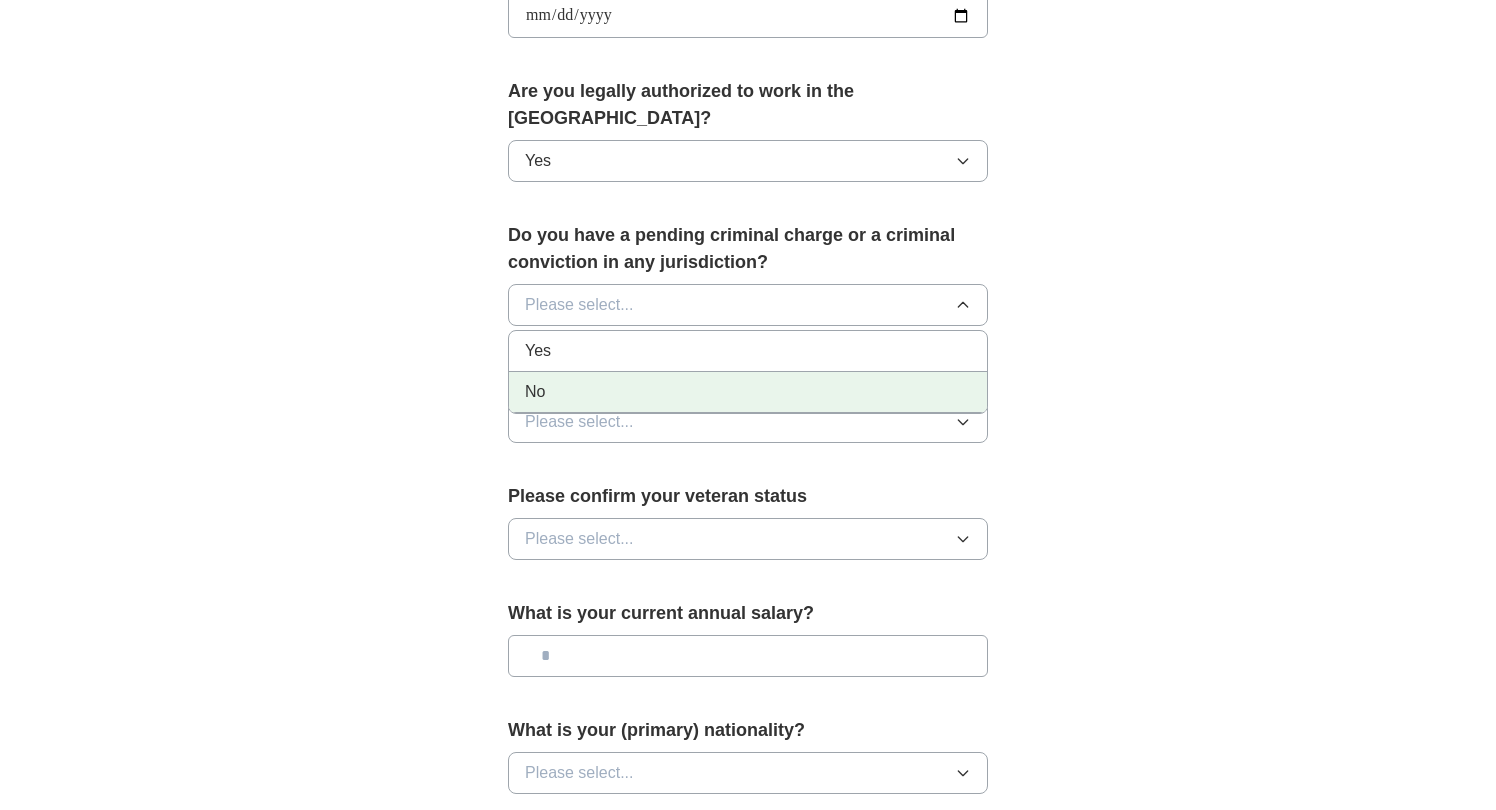 click on "No" at bounding box center (748, 392) 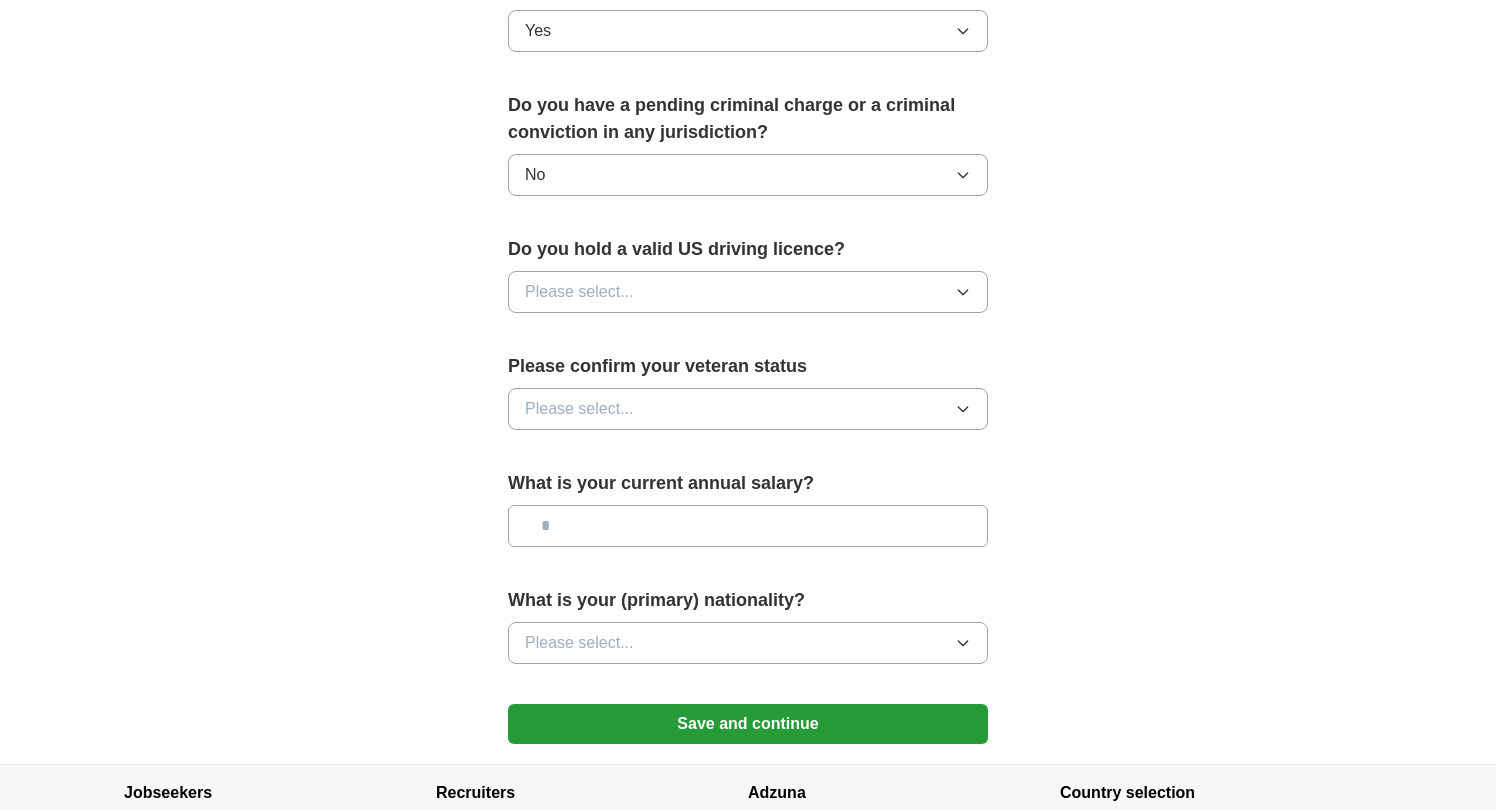 scroll, scrollTop: 1117, scrollLeft: 0, axis: vertical 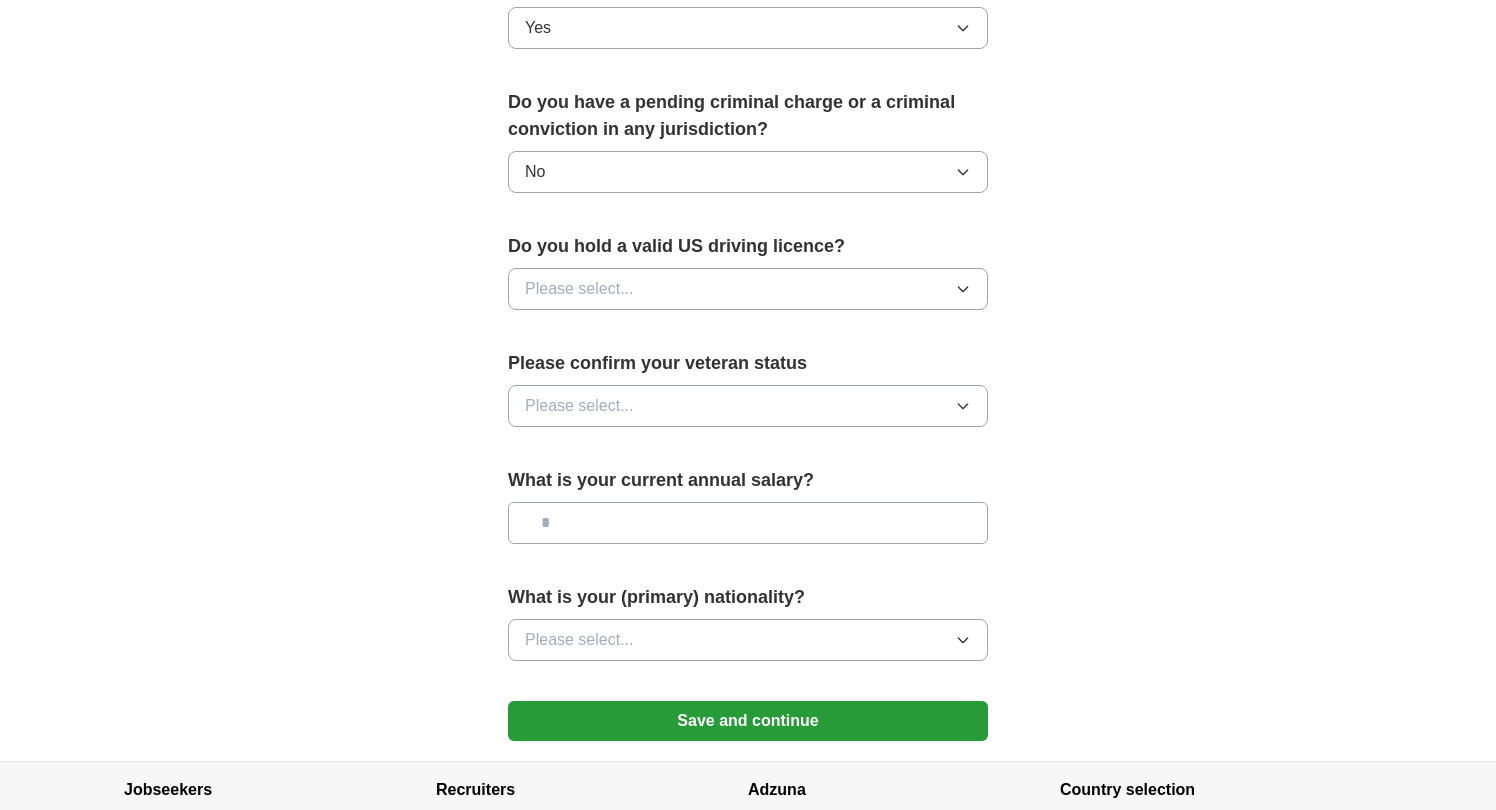 click on "Please select..." at bounding box center (748, 289) 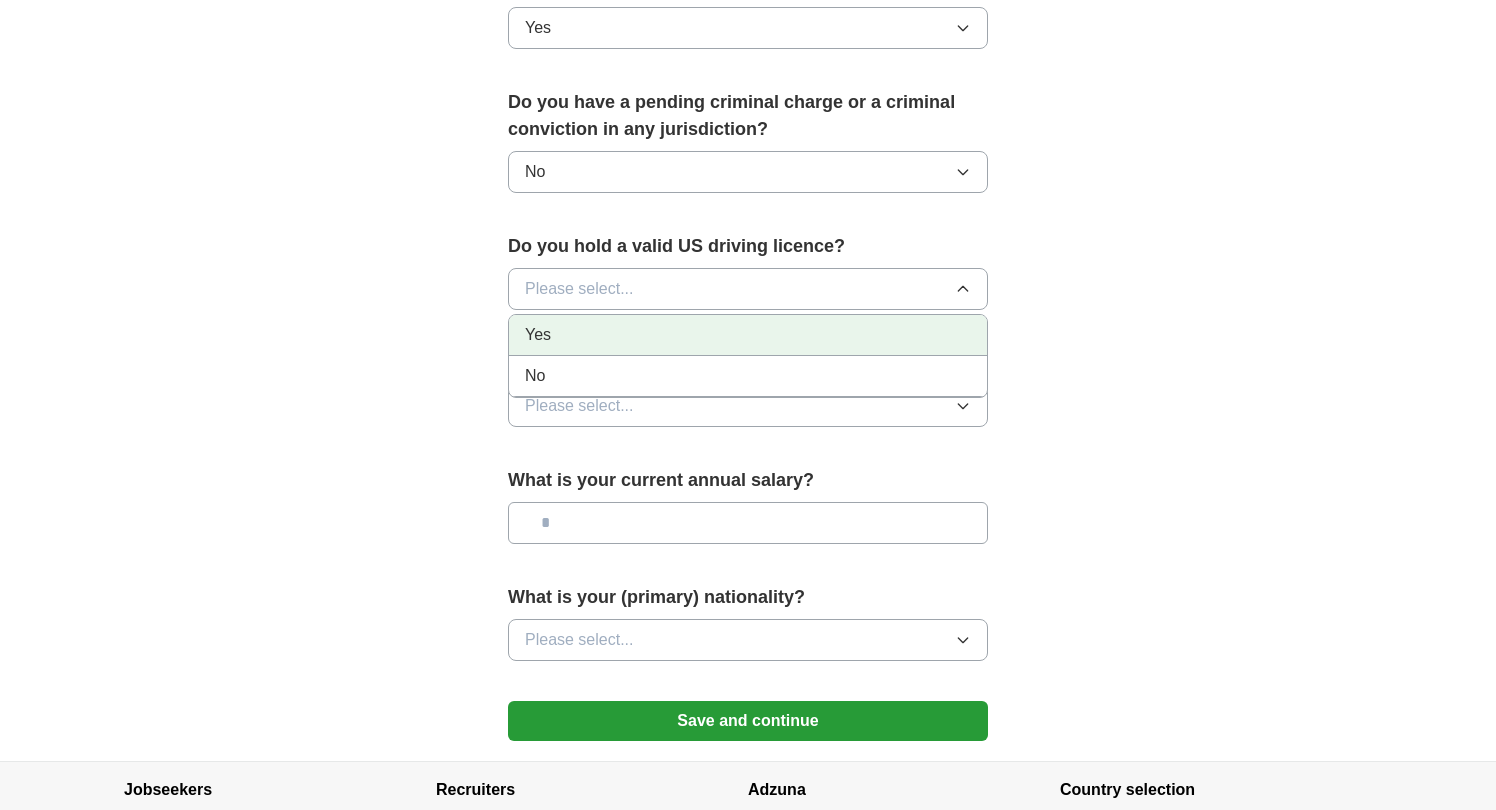 click on "Yes" at bounding box center [748, 335] 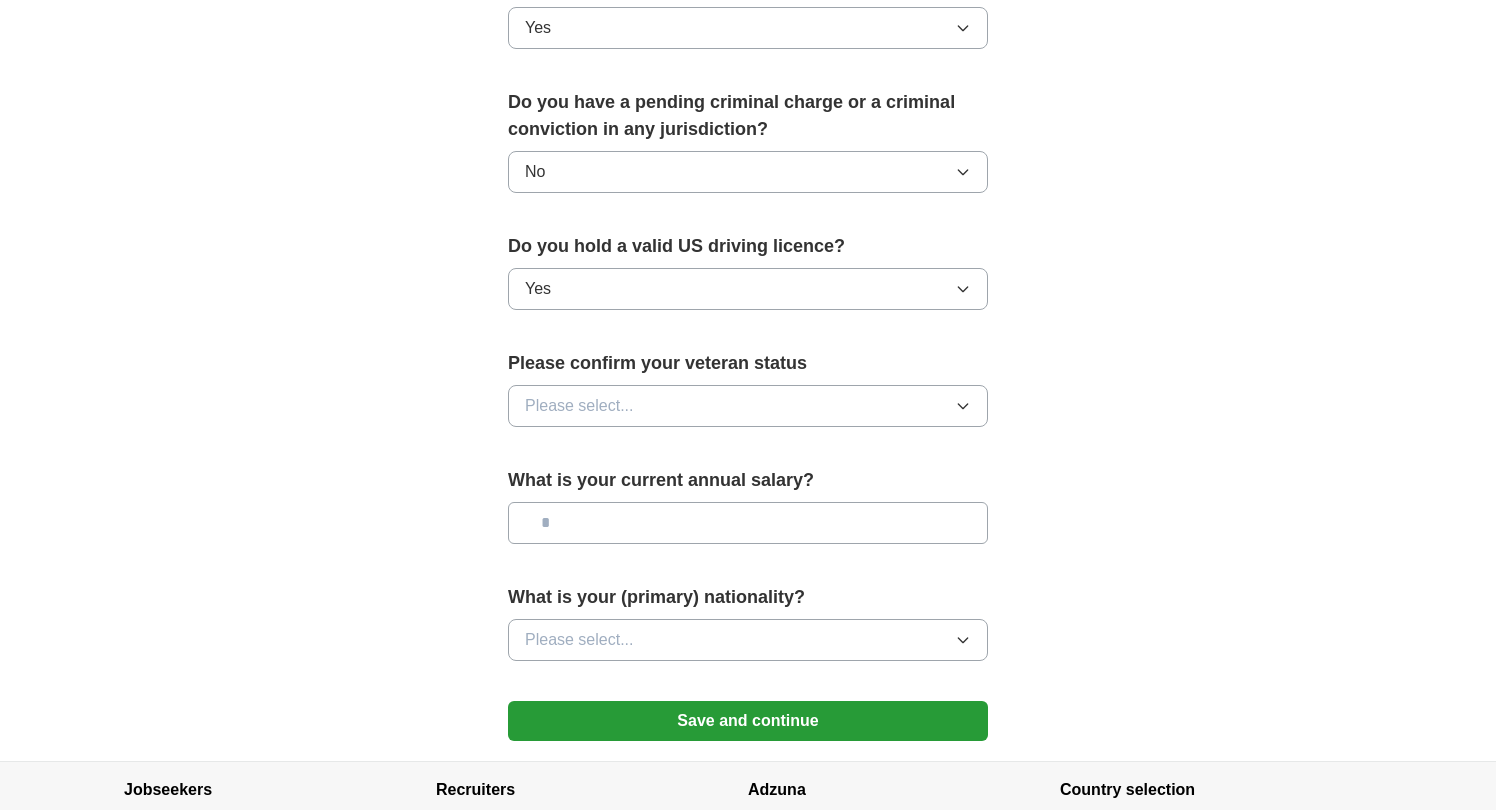 click on "Please select..." at bounding box center (748, 406) 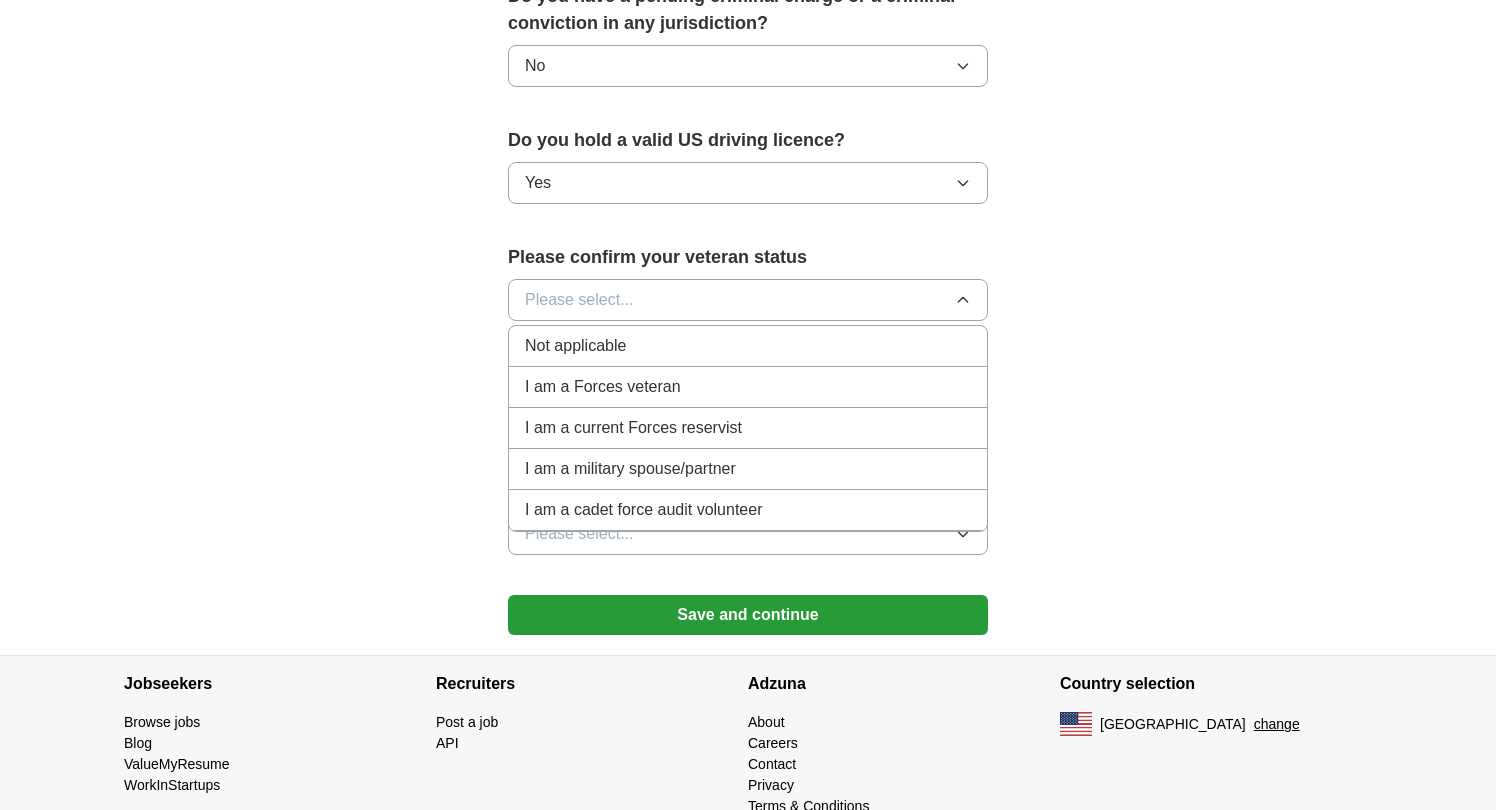 scroll, scrollTop: 1219, scrollLeft: 0, axis: vertical 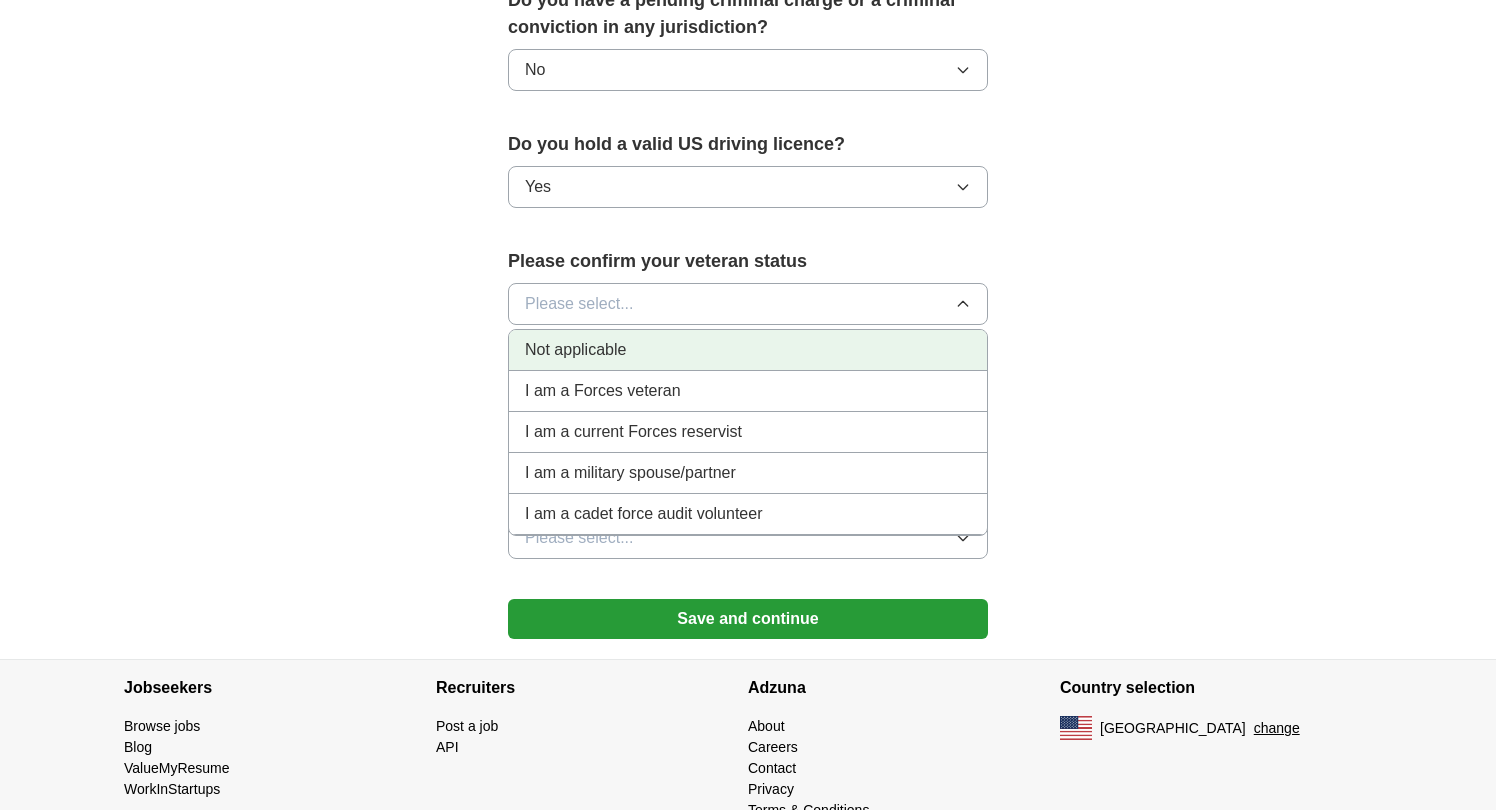click on "Not applicable" at bounding box center [748, 350] 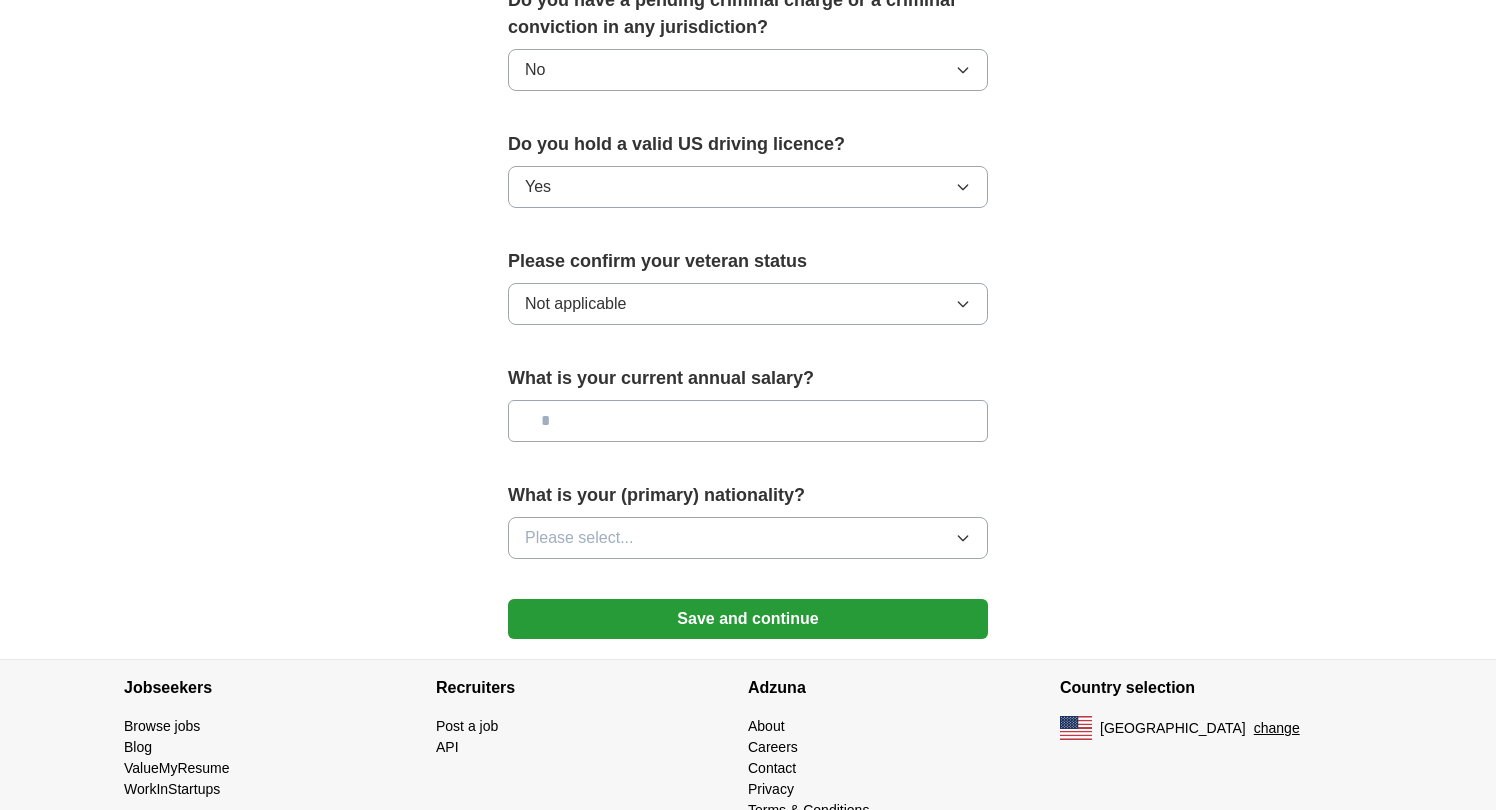 click at bounding box center [748, 421] 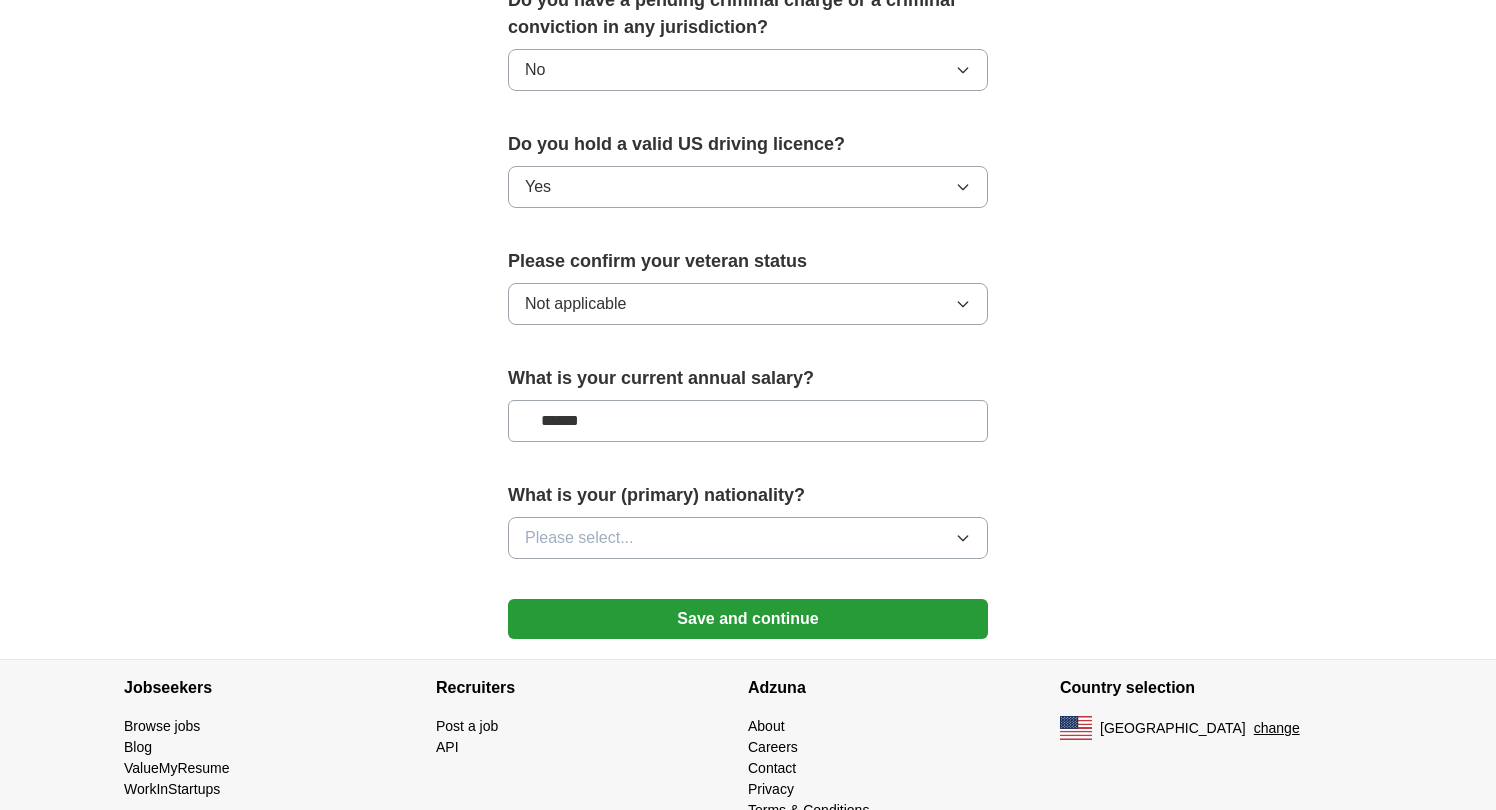 type on "*******" 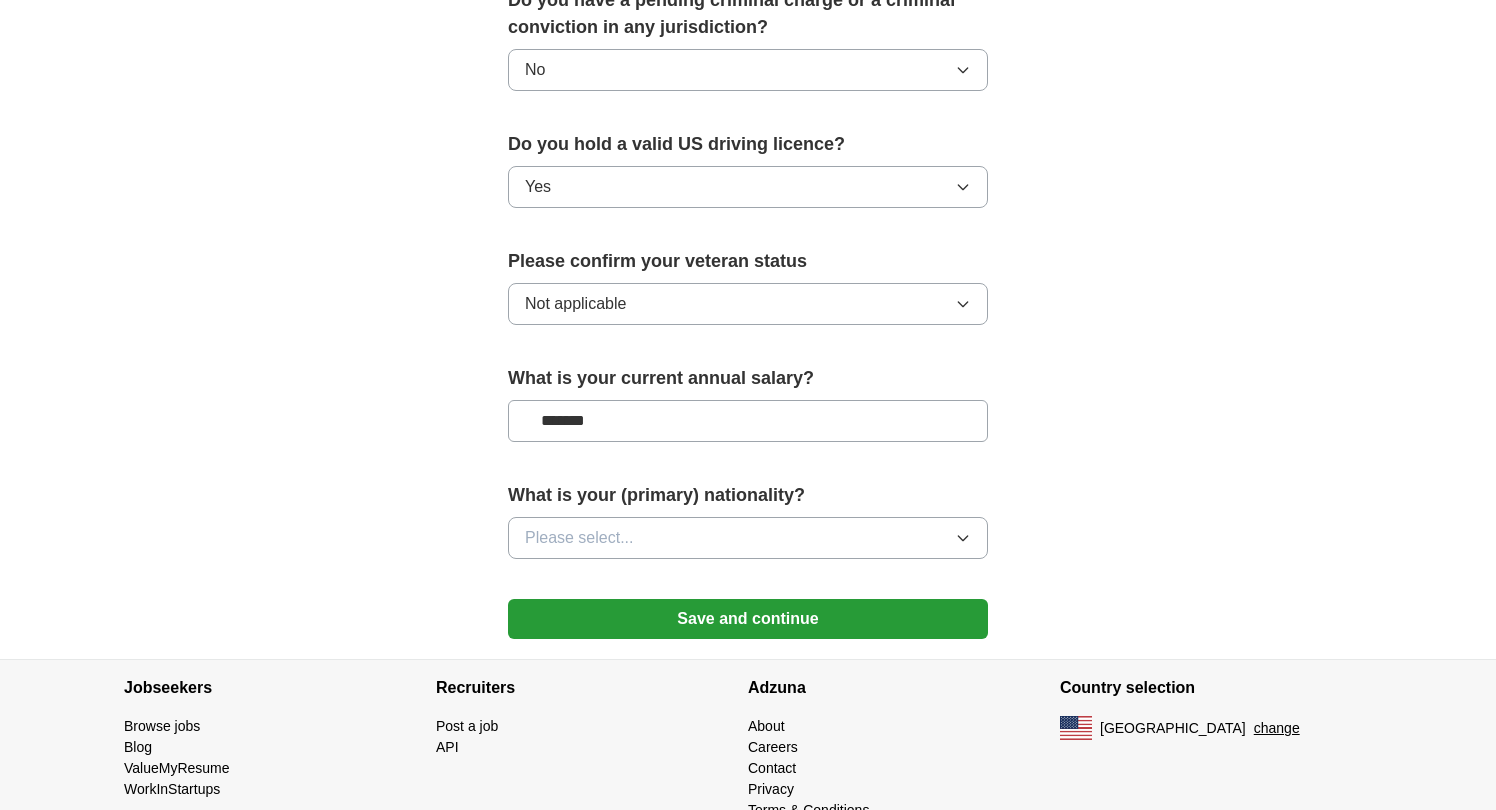 click on "Please select..." at bounding box center (579, 538) 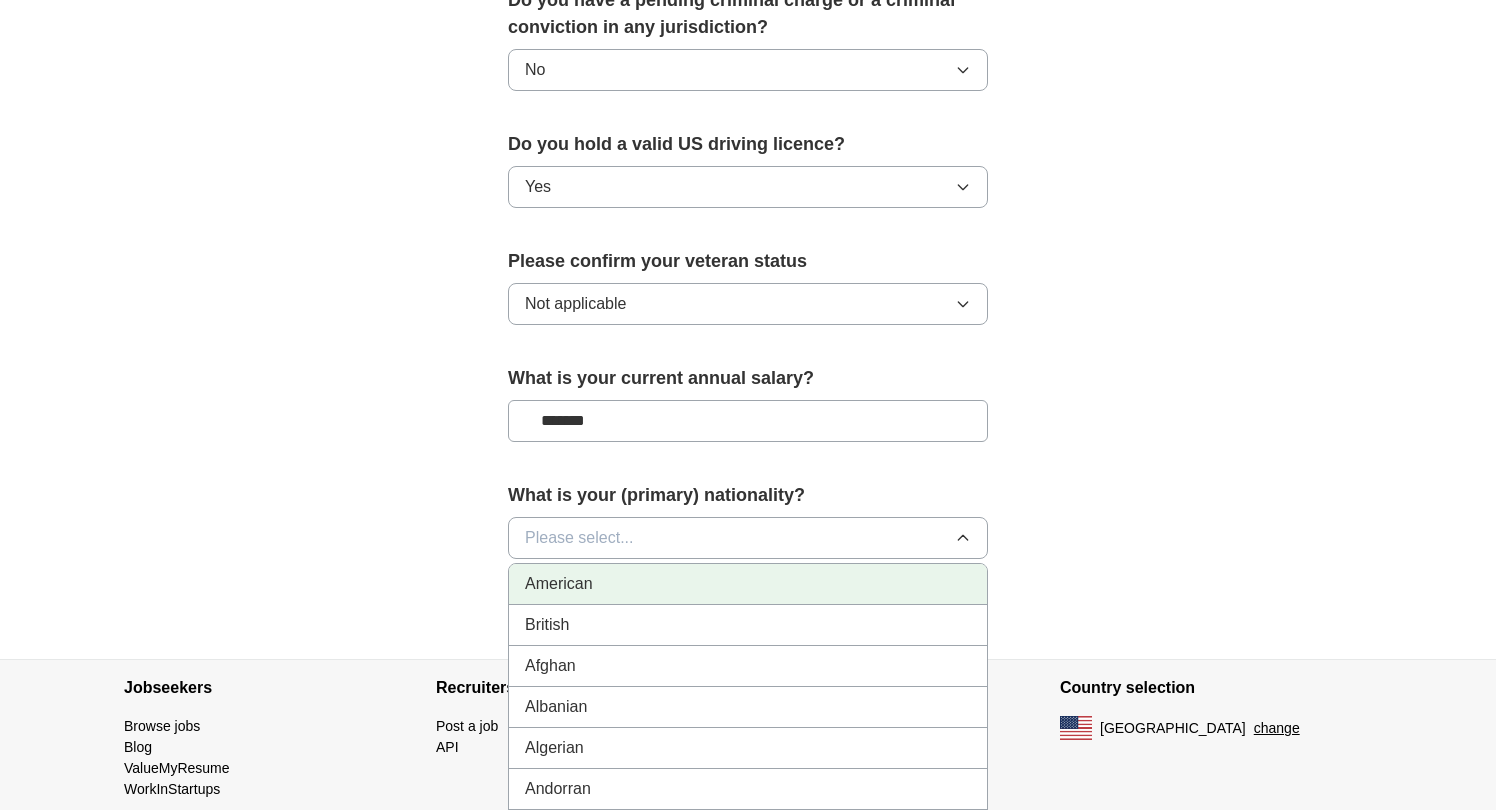 click on "American" at bounding box center (559, 584) 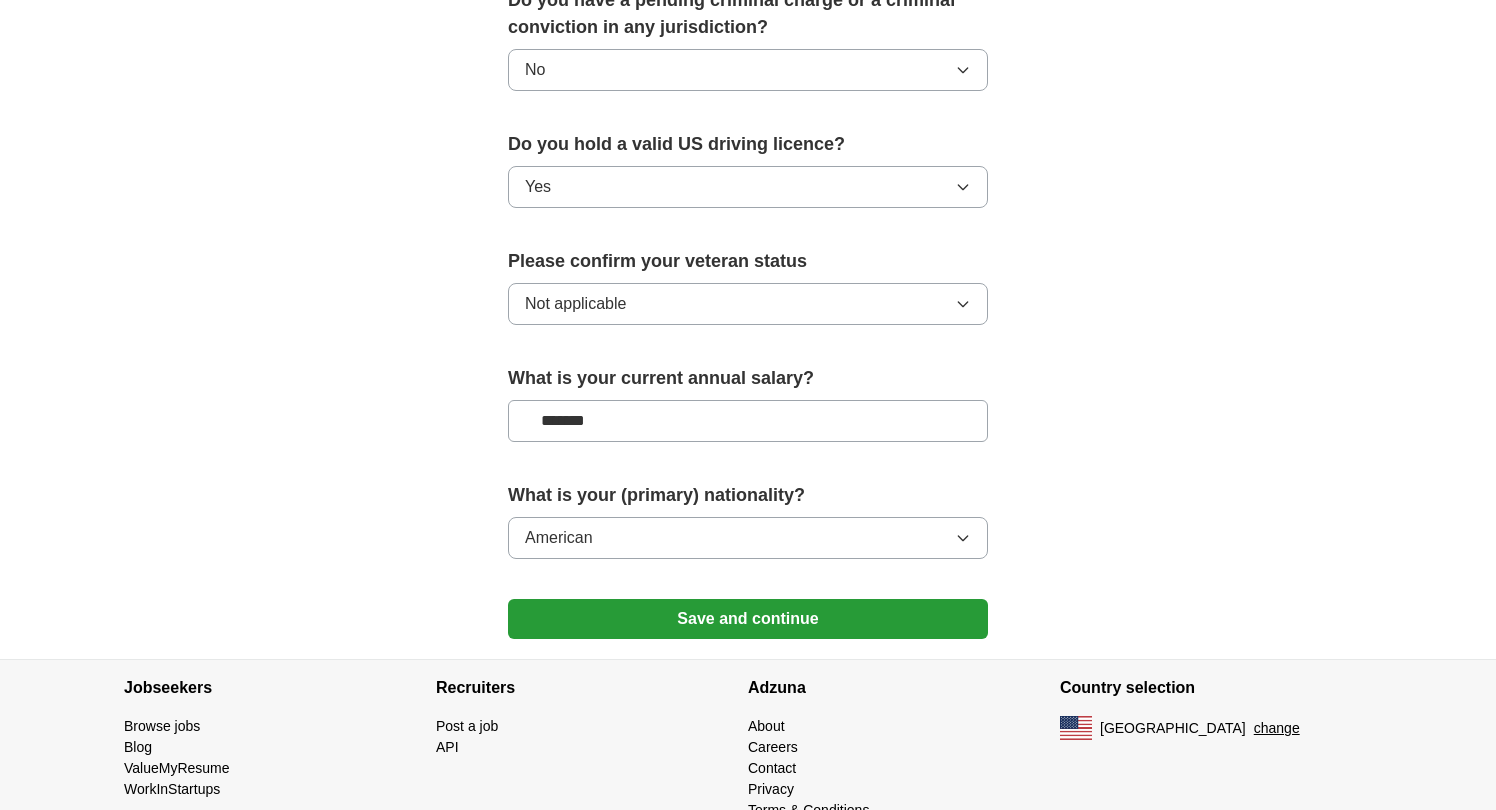 click on "Save and continue" at bounding box center (748, 619) 